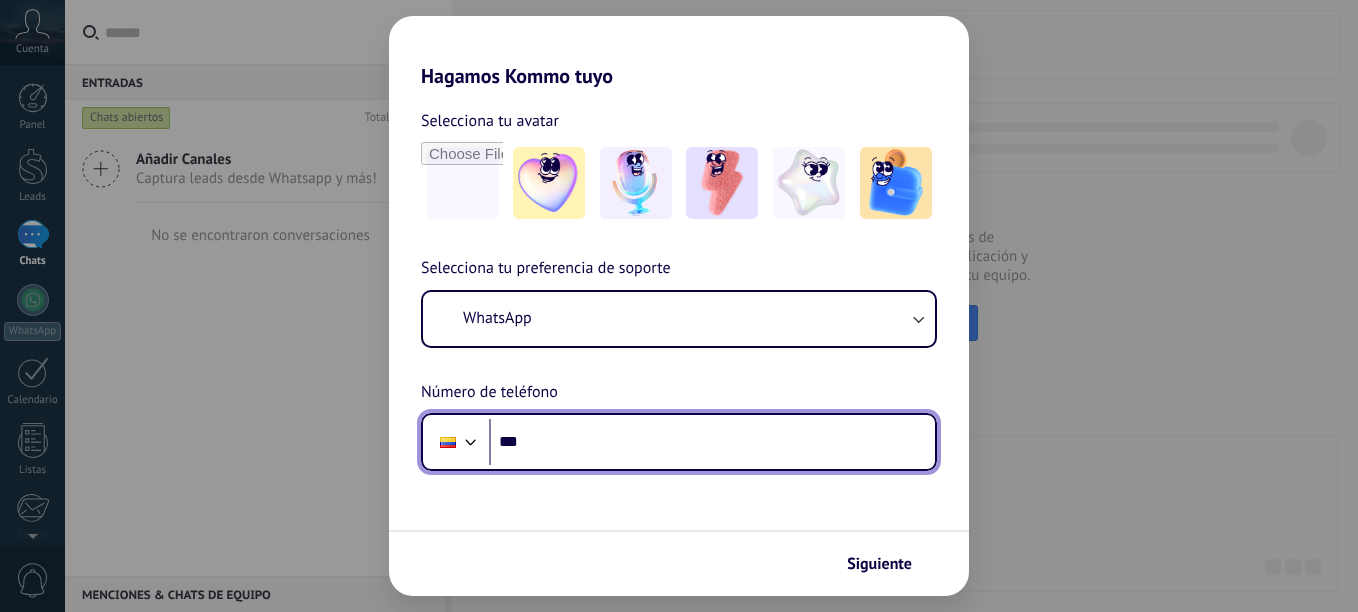 scroll, scrollTop: 0, scrollLeft: 0, axis: both 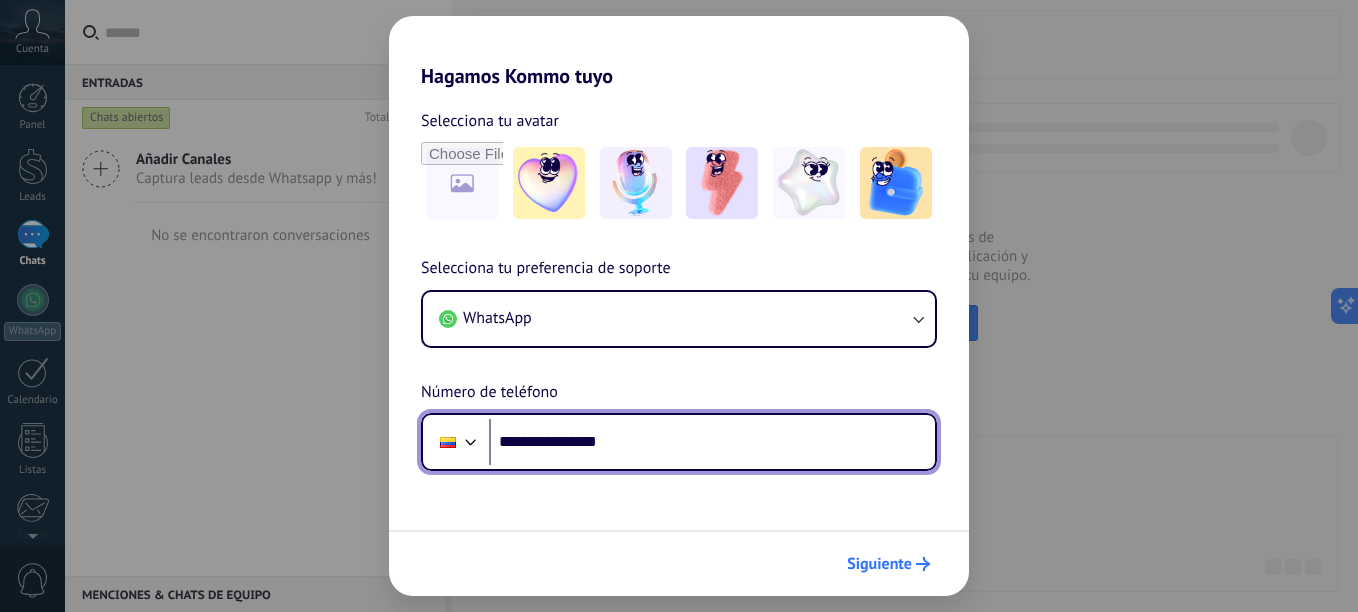 type on "**********" 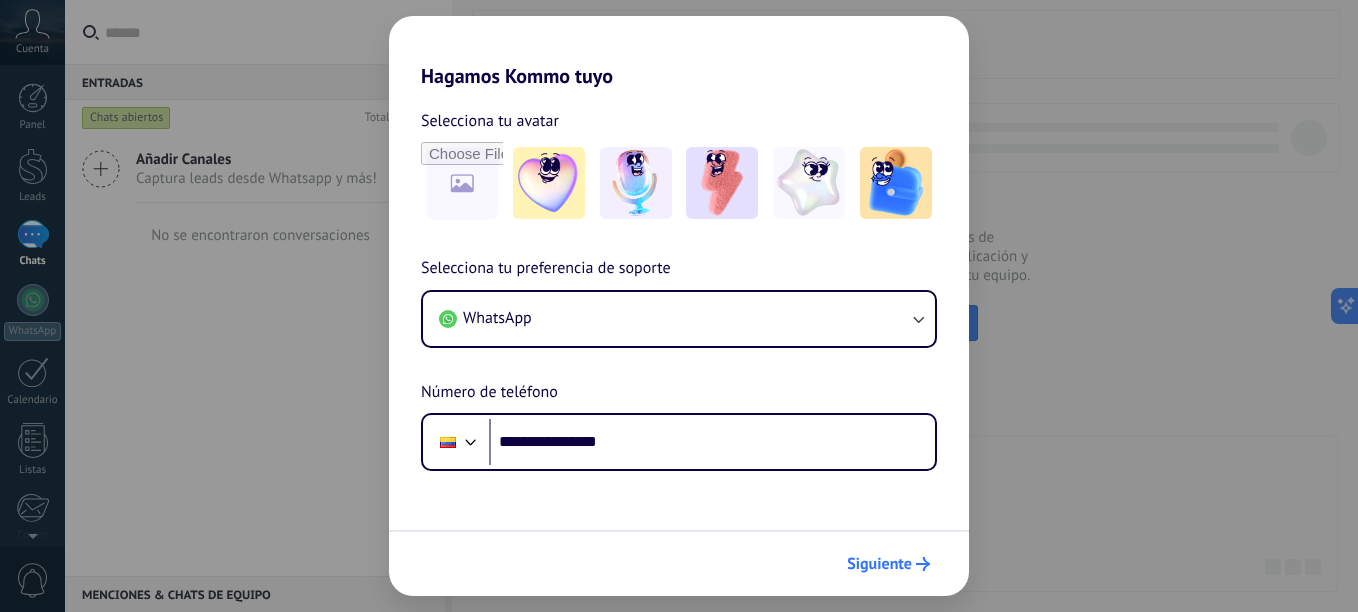 click on "Siguiente" at bounding box center [879, 564] 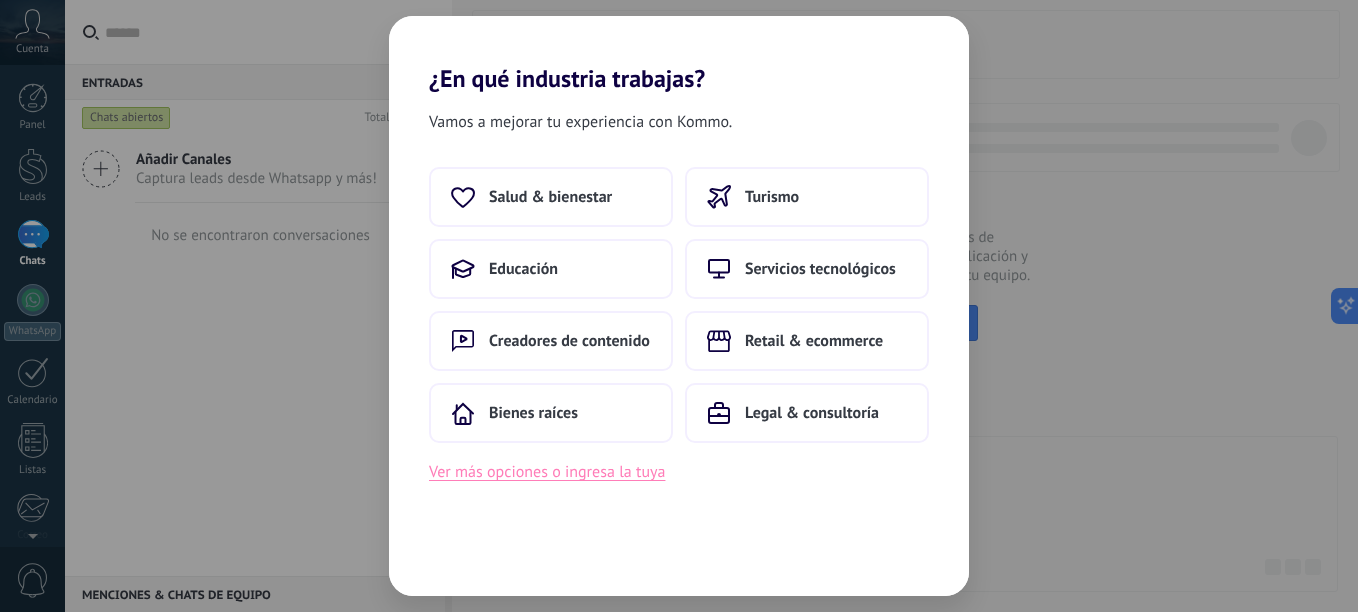click on "Ver más opciones o ingresa la tuya" at bounding box center [547, 472] 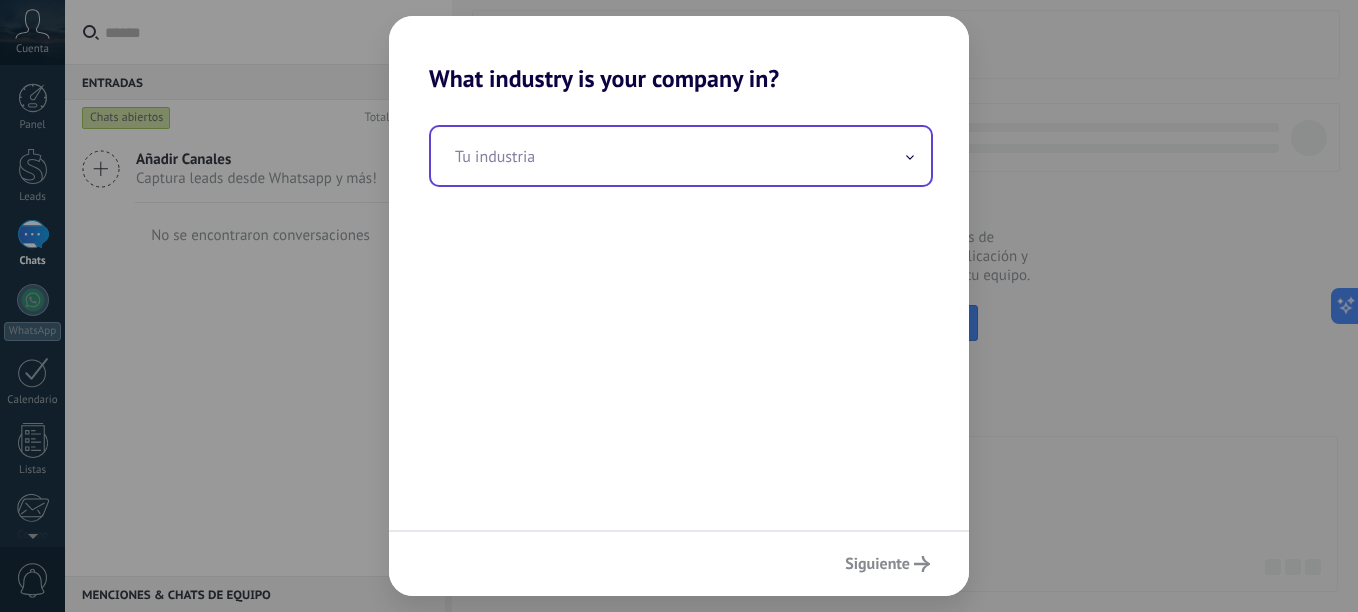click at bounding box center (681, 156) 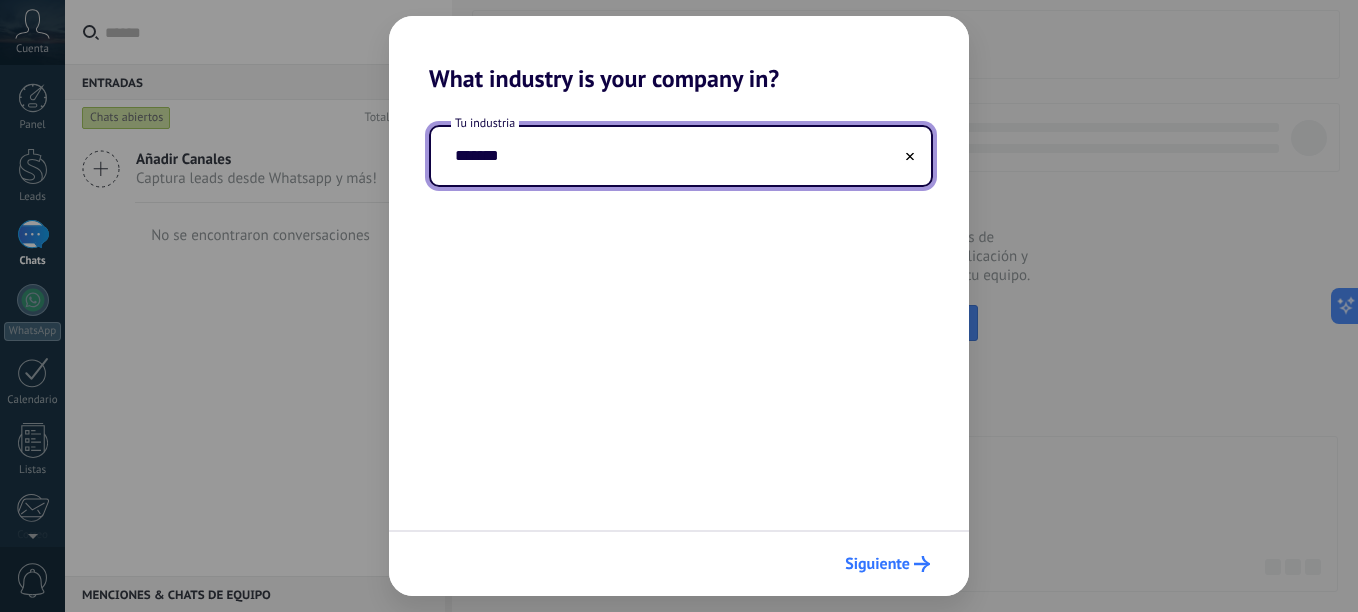 type on "*******" 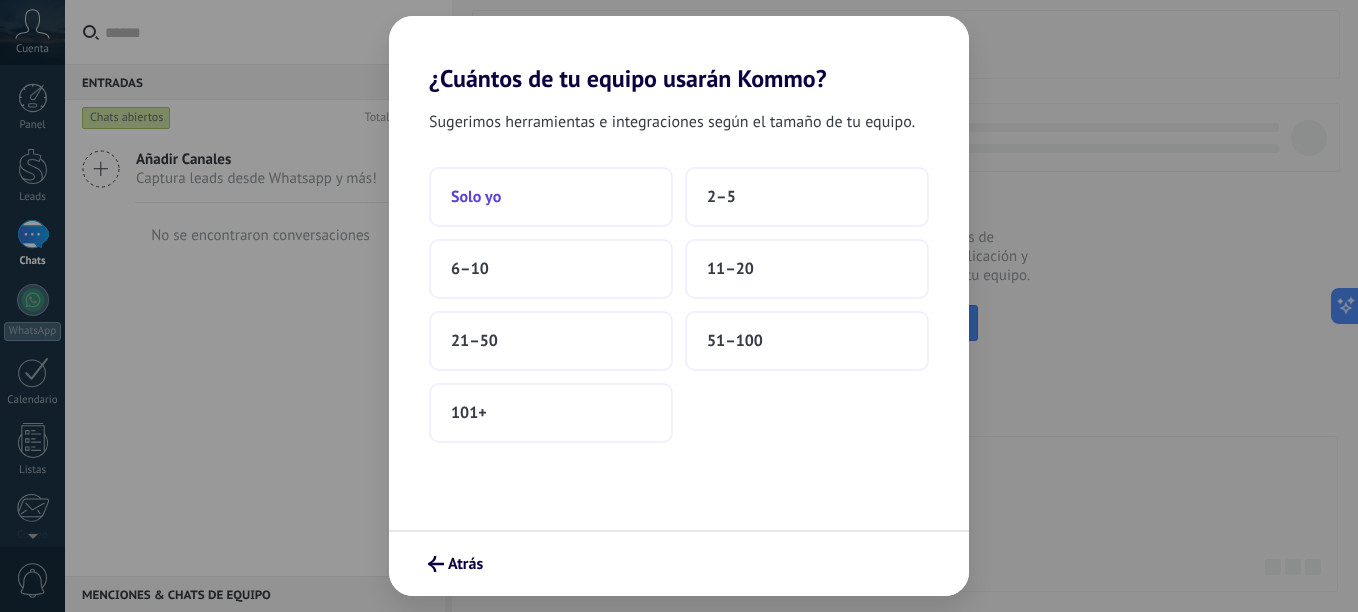 click on "Solo yo" at bounding box center [551, 197] 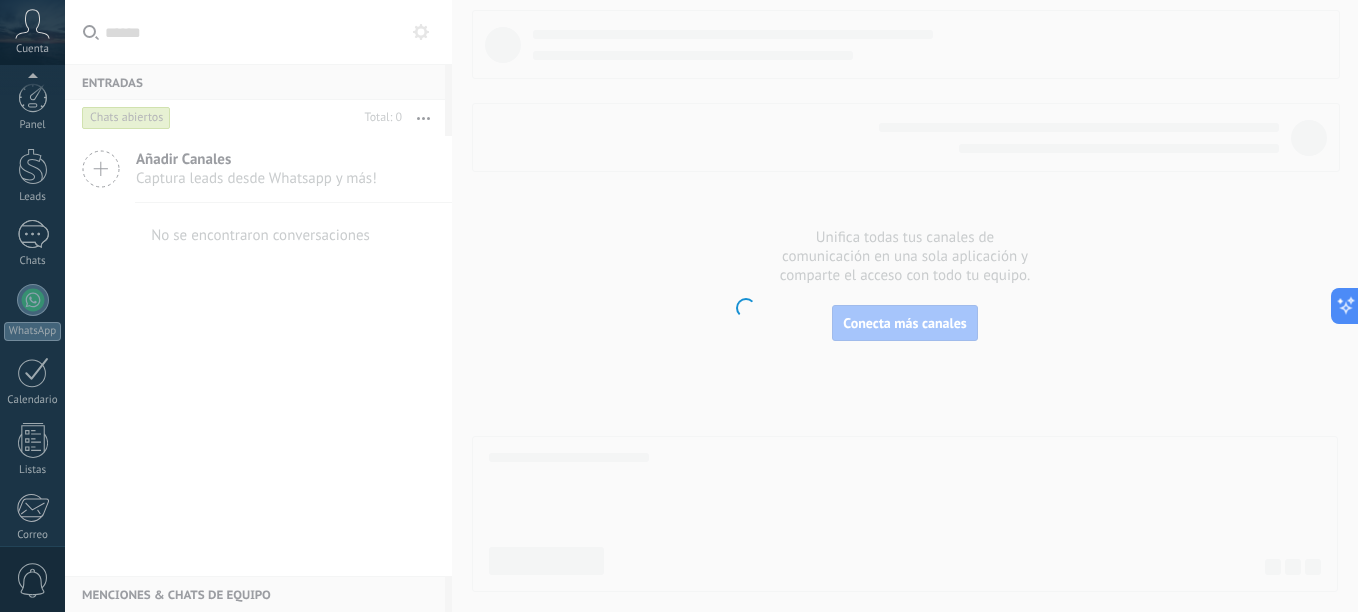 scroll, scrollTop: 220, scrollLeft: 0, axis: vertical 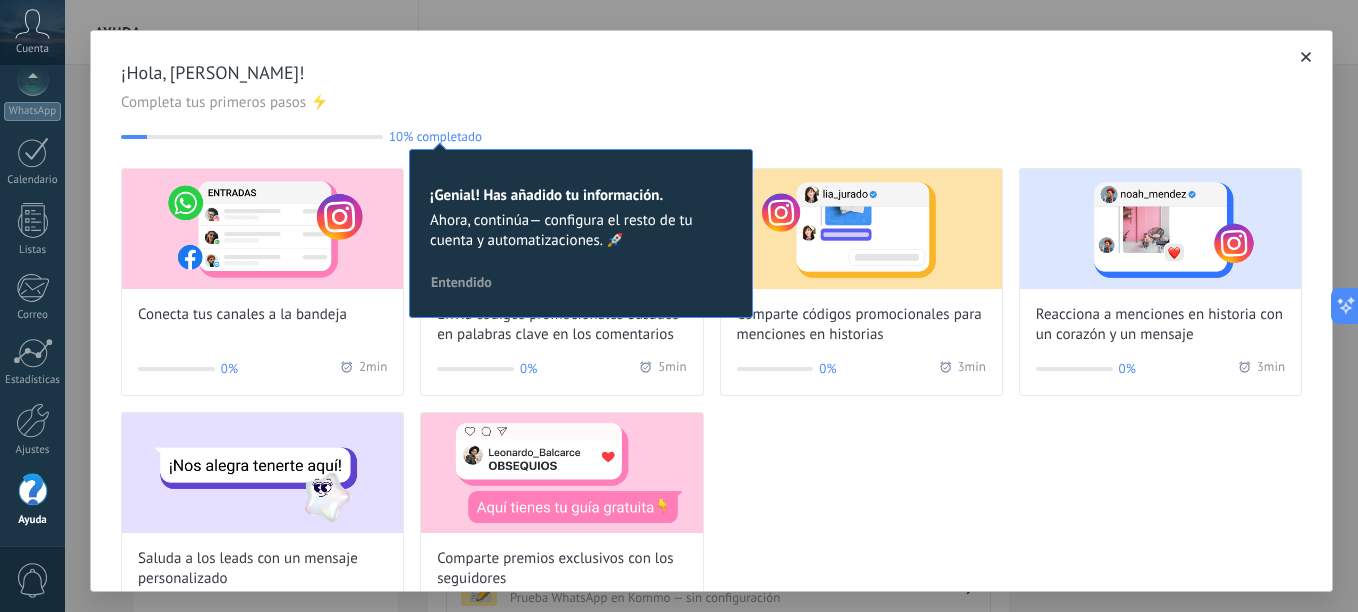 click on "Conecta tus canales a la bandeja 0% 2  min Envía códigos promocionales basados en palabras clave en los comentarios 0% 5  min Comparte códigos promocionales para menciones en historias 0% 3  min Reacciona a menciones en historia con un corazón y un mensaje 0% 3  min Saluda a los leads con un mensaje personalizado 0% 6  min Comparte premios exclusivos con los seguidores 0% 5  min" at bounding box center (711, 404) 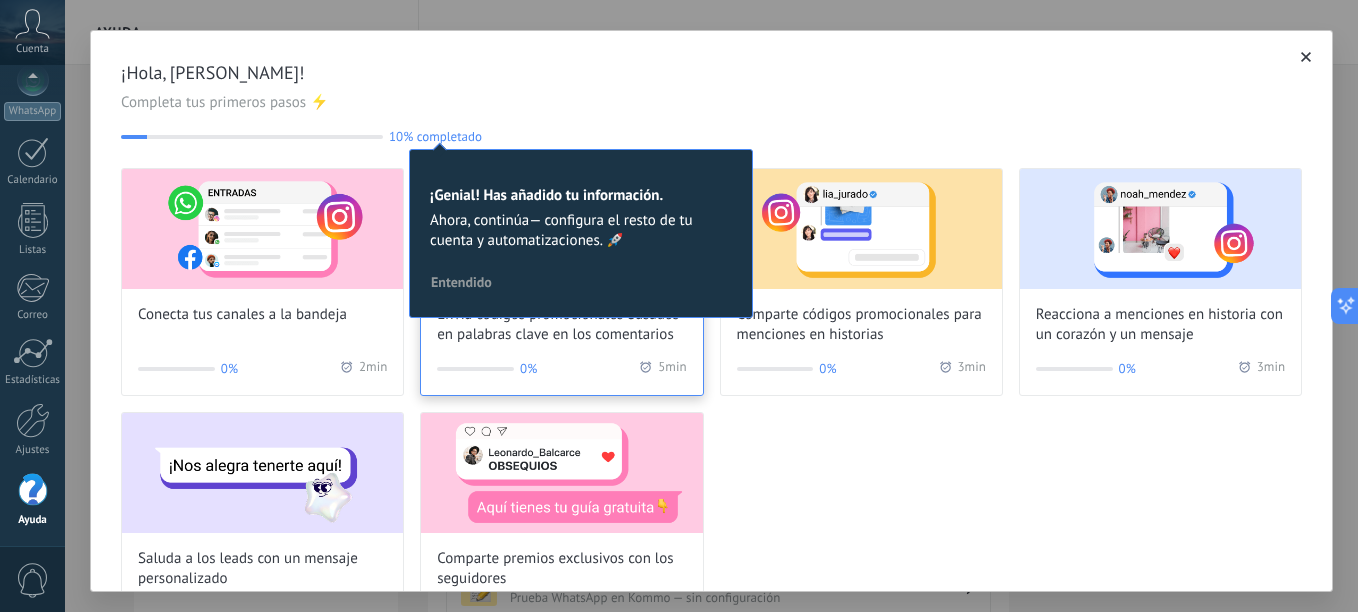 click on "Envía códigos promocionales basados en palabras clave en los comentarios 0% 5  min" at bounding box center [561, 282] 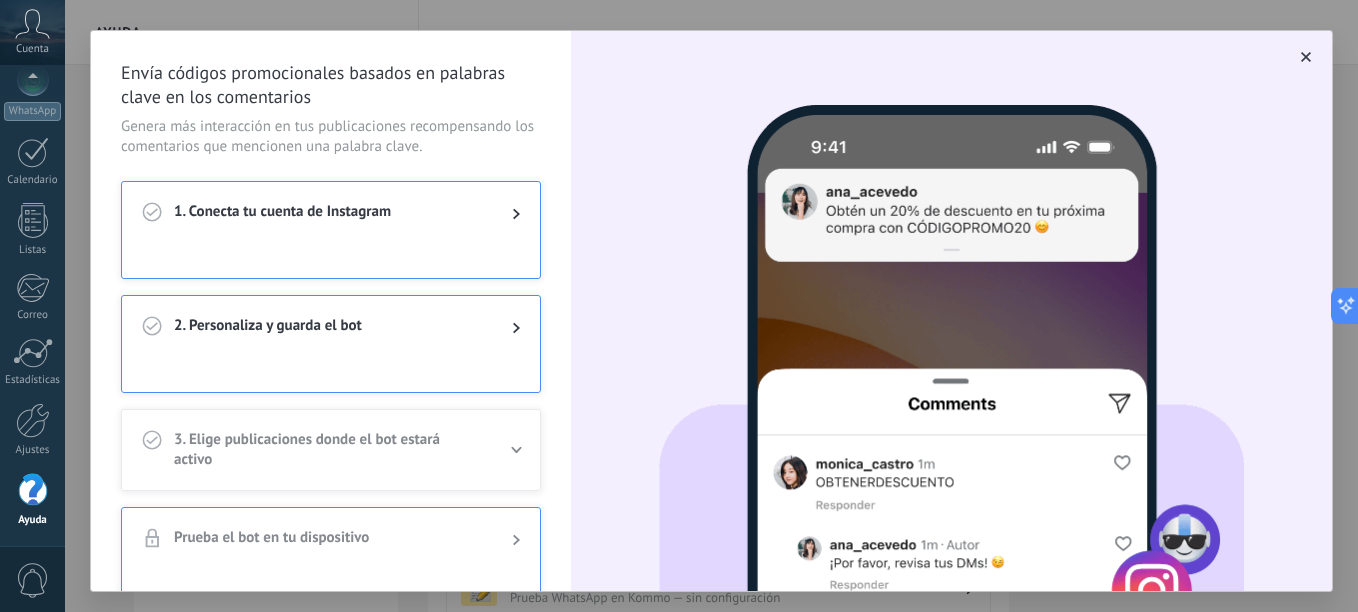 click on "1. Conecta tu cuenta de Instagram" at bounding box center (331, 214) 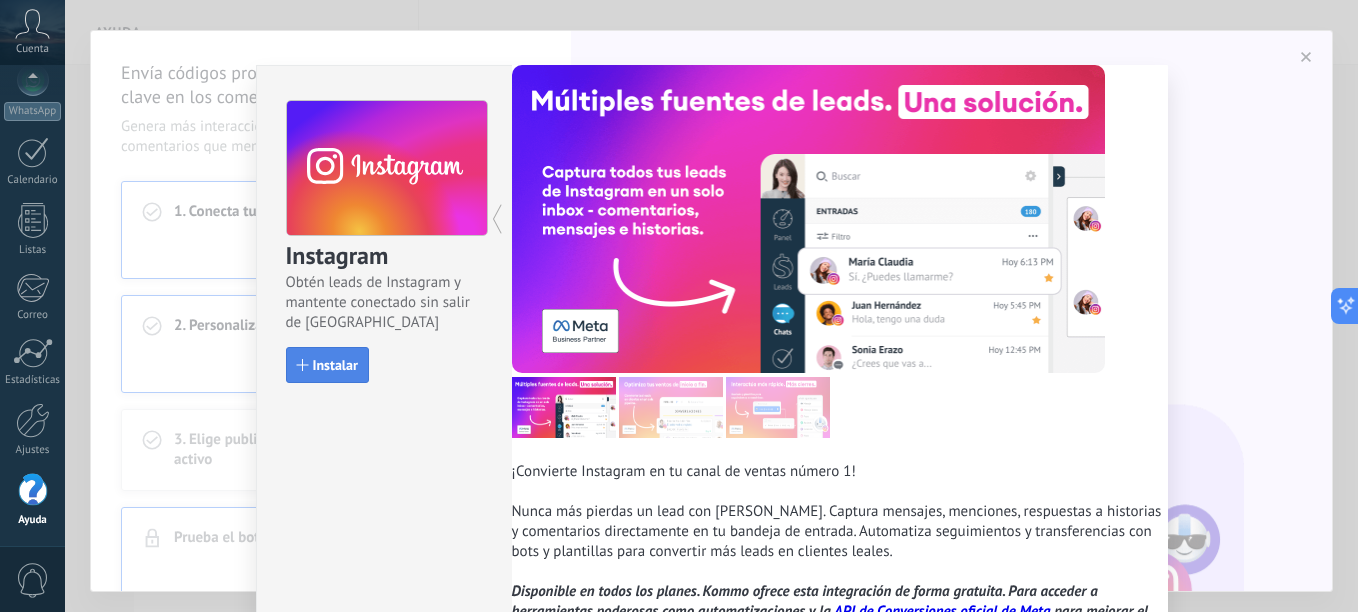 click on "Instalar" at bounding box center (327, 365) 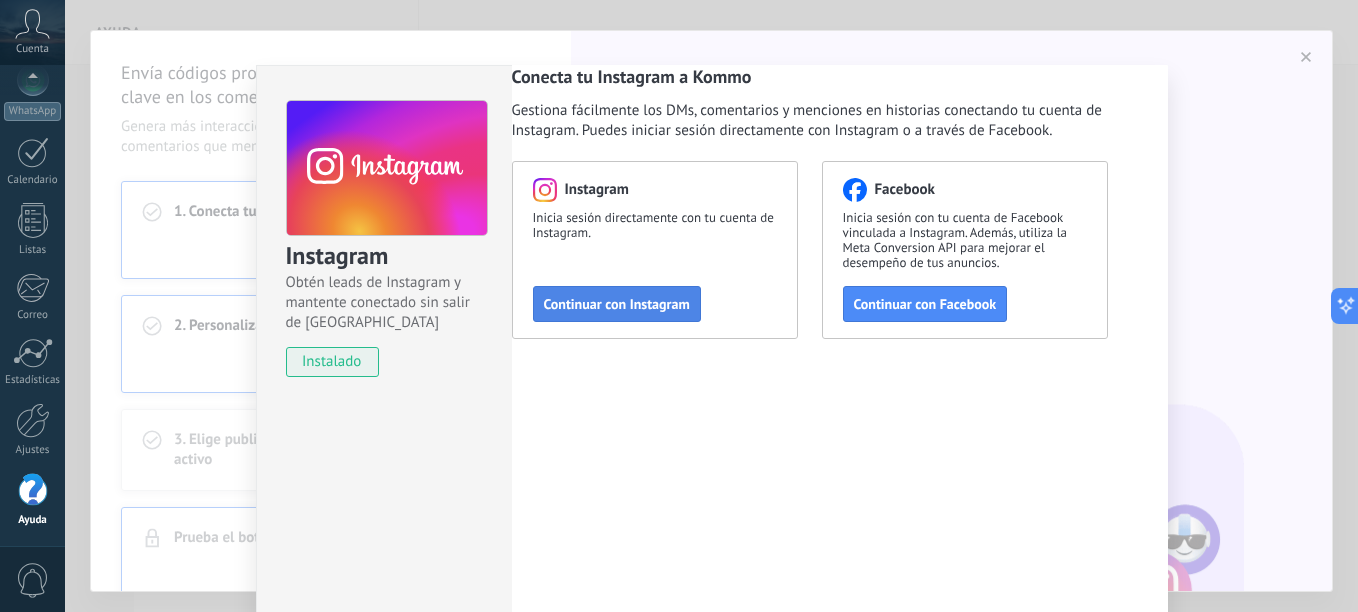 click on "Continuar con Instagram" at bounding box center (617, 304) 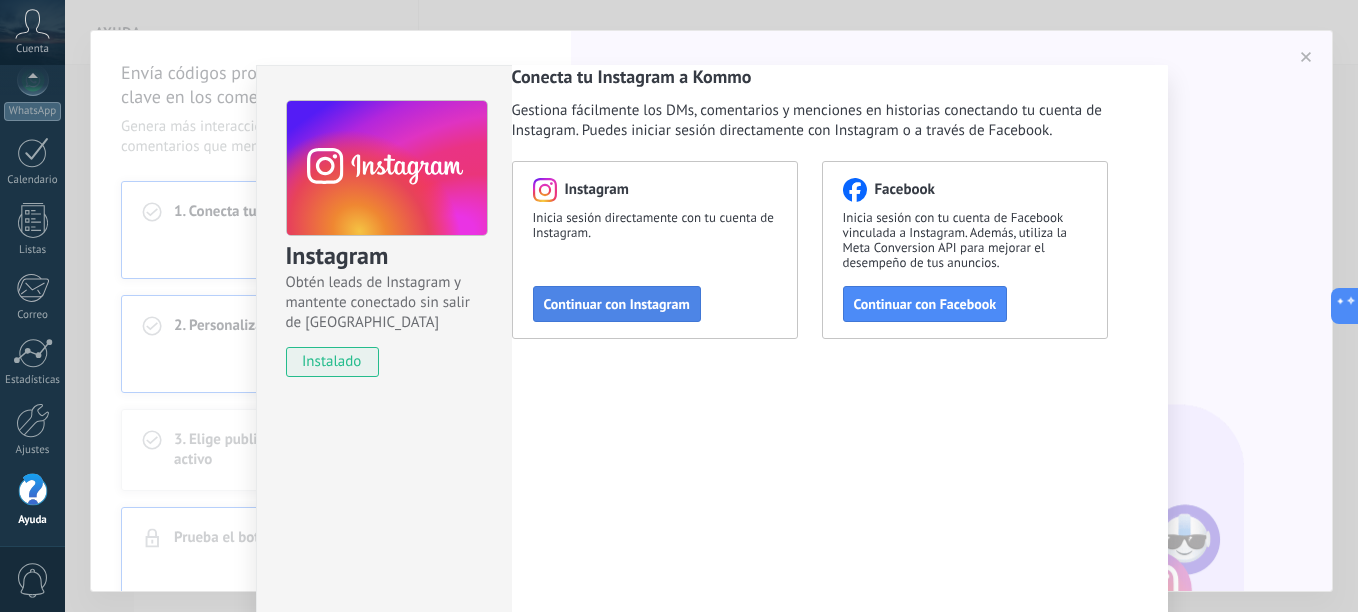 click on "Continuar con Instagram" at bounding box center [617, 304] 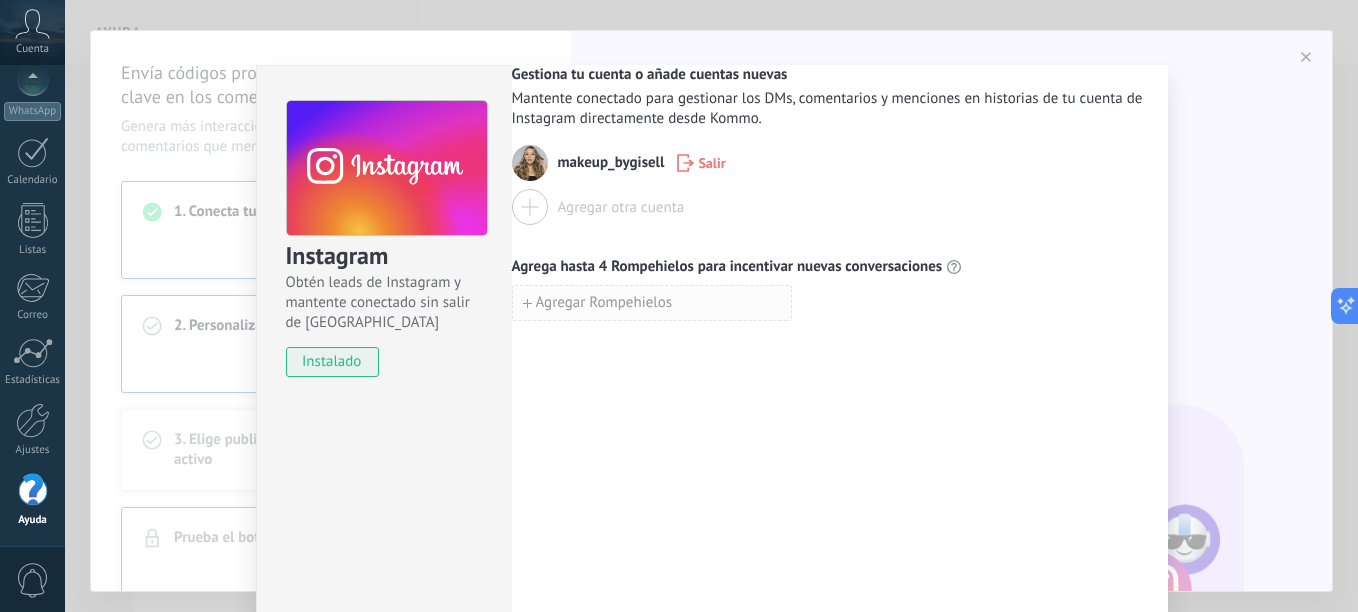 click on "Agregar Rompehielos" at bounding box center (652, 303) 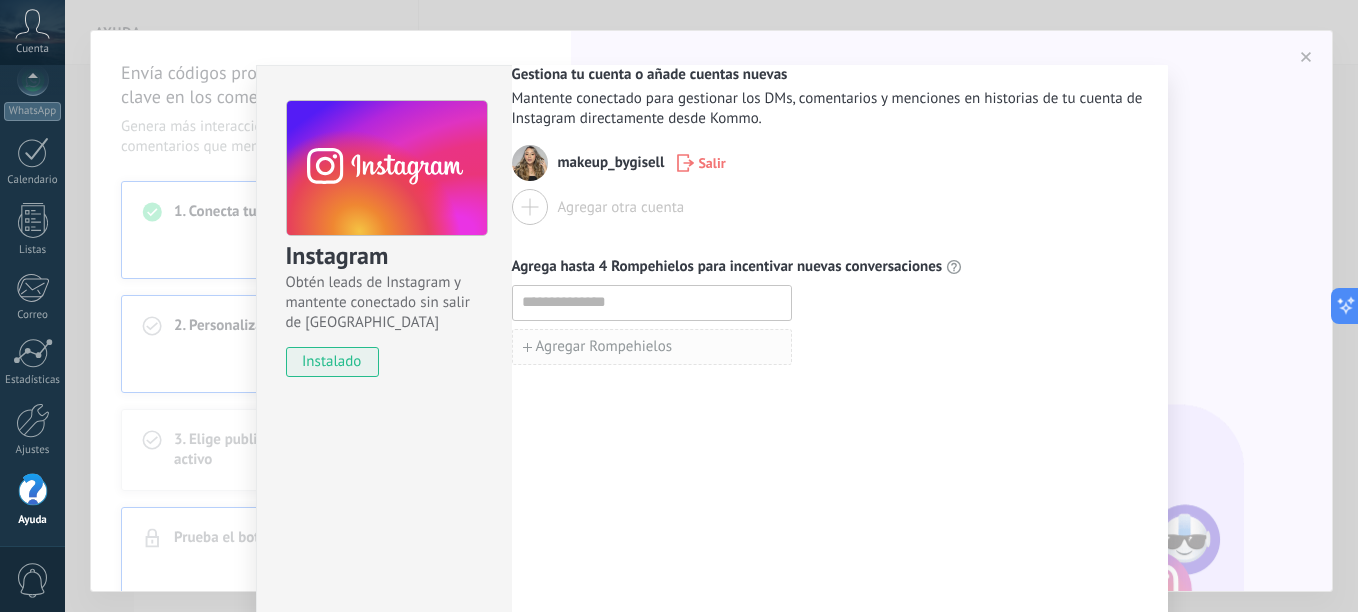 click at bounding box center (652, 302) 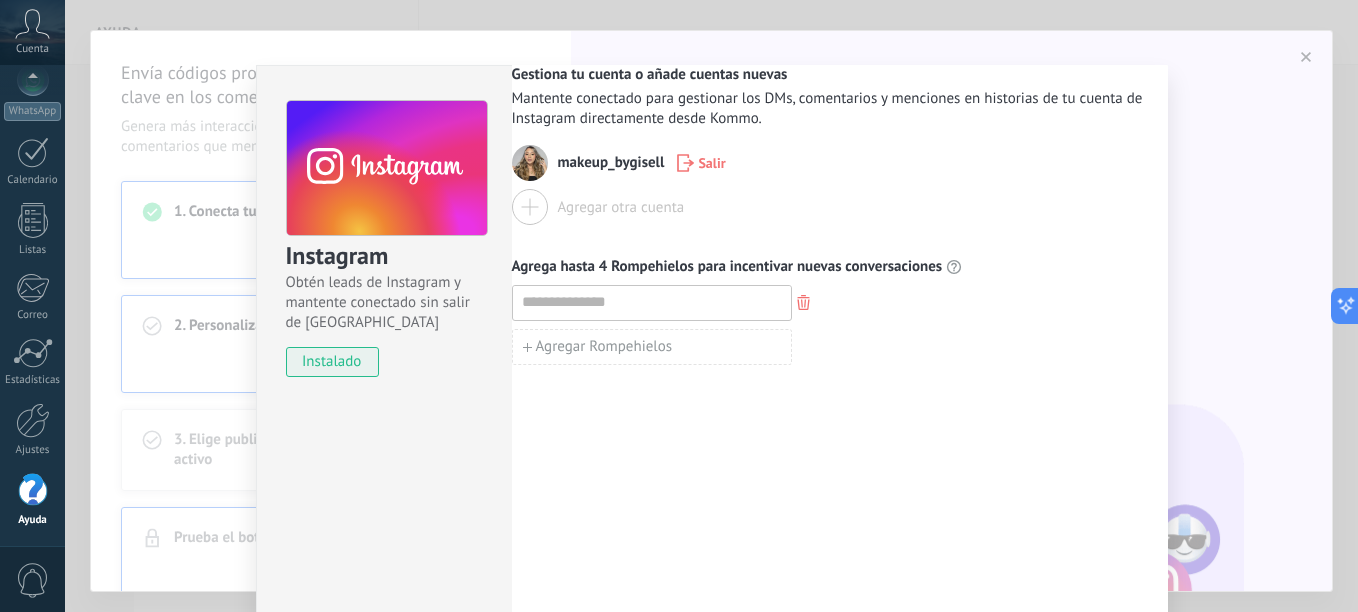 click on "makeup_bygisell Salir" at bounding box center [840, 163] 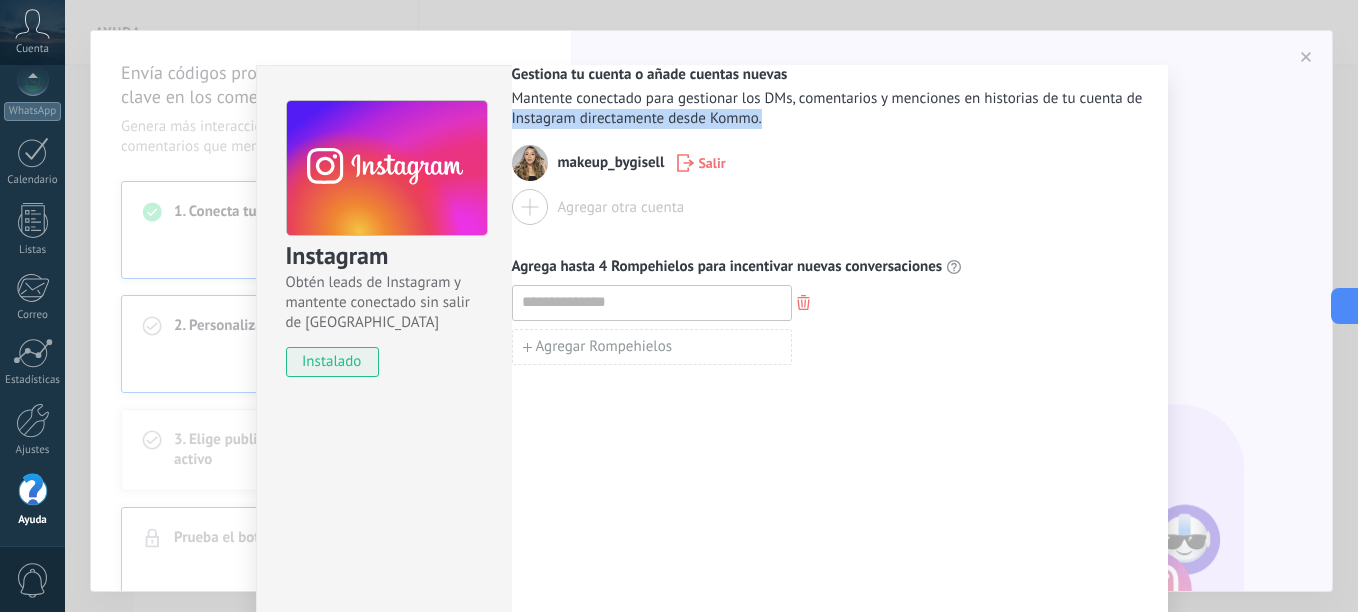 drag, startPoint x: 1156, startPoint y: 106, endPoint x: 1189, endPoint y: 105, distance: 33.01515 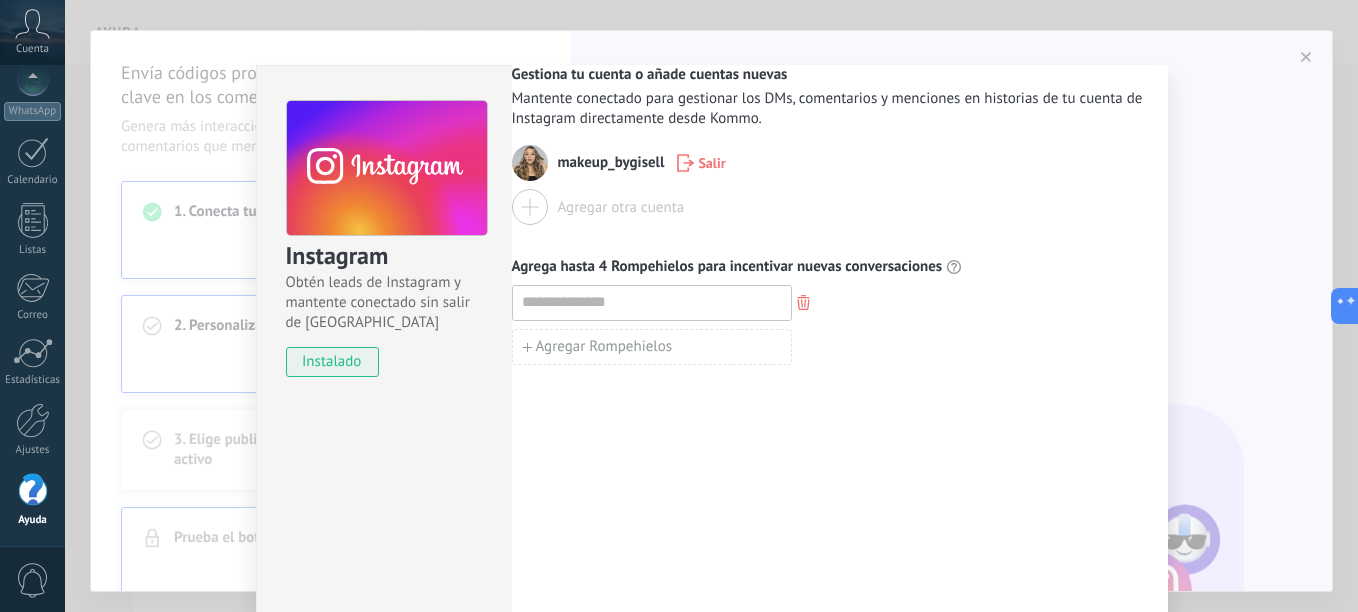 click on "Instagram Obtén leads de Instagram y mantente conectado sin salir de Kommo instalado Gestiona tu cuenta o añade cuentas nuevas Mantente conectado para gestionar los DMs, comentarios y menciones en historias de tu cuenta de Instagram directamente desde Kommo. makeup_bygisell [PERSON_NAME] otra cuenta Agrega hasta 4 Rompehielos para incentivar nuevas conversaciones Agregar Rompehielos" at bounding box center (711, 306) 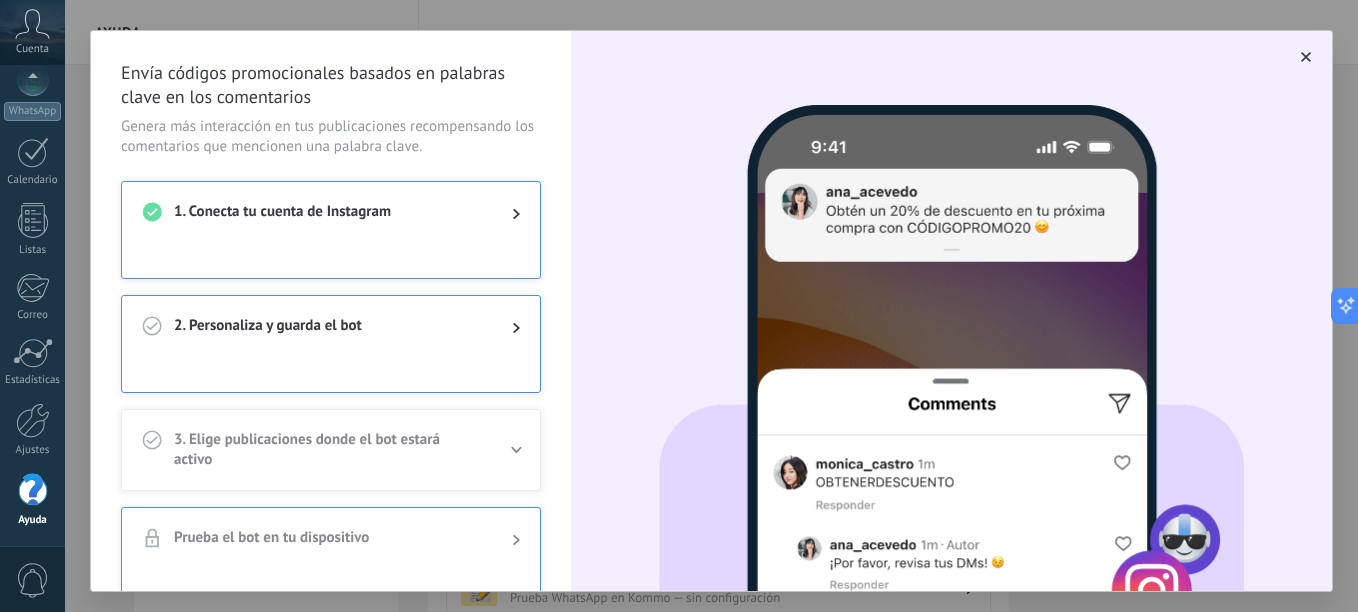 click at bounding box center (331, 376) 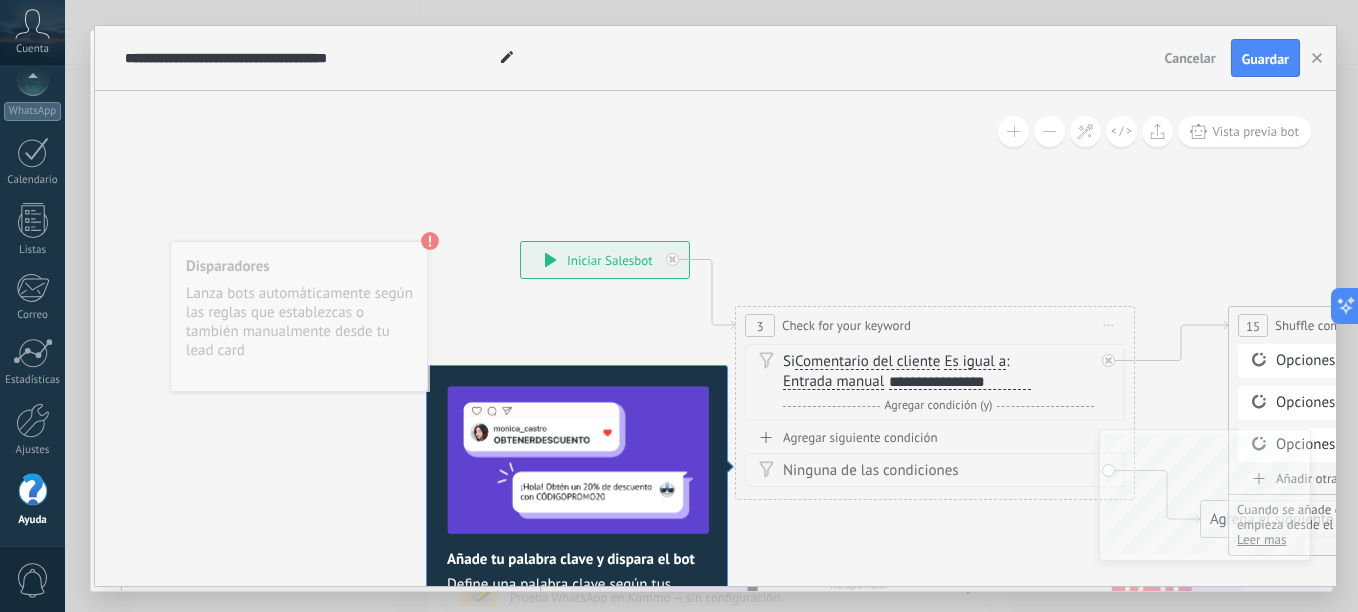 click on "Disparadores Lanza bots automáticamente según las reglas que establezcas o también manualmente desde tu lead card" at bounding box center [299, 316] 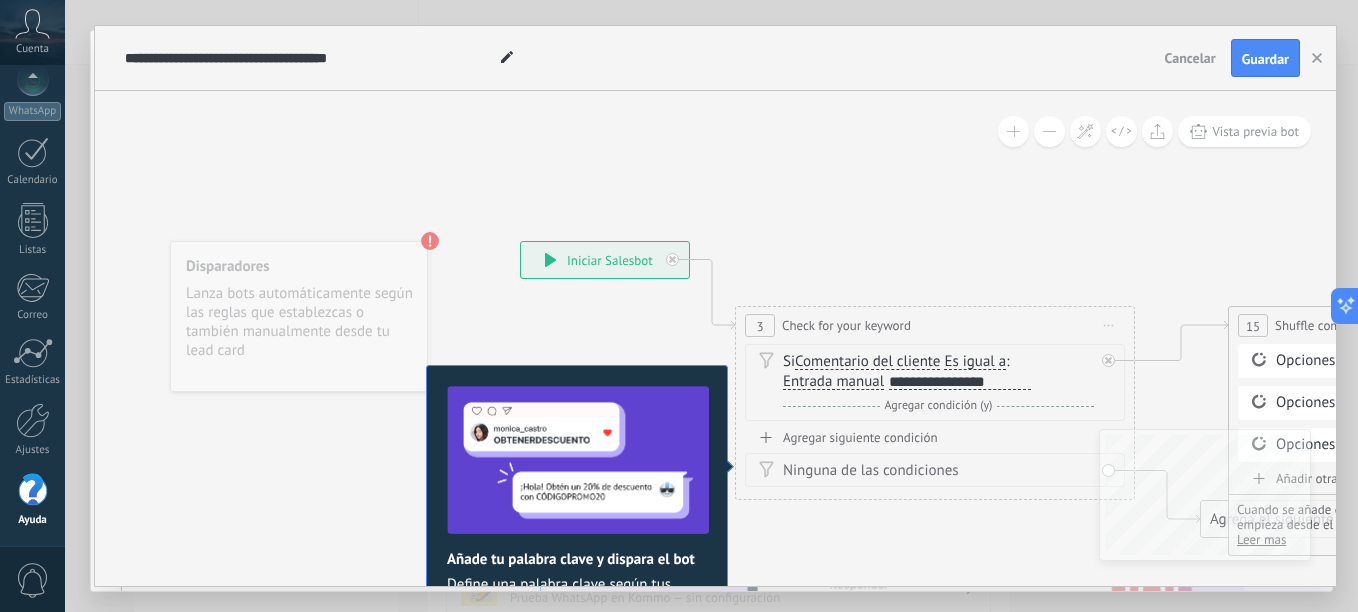 click on "Entrada manual" at bounding box center [833, 382] 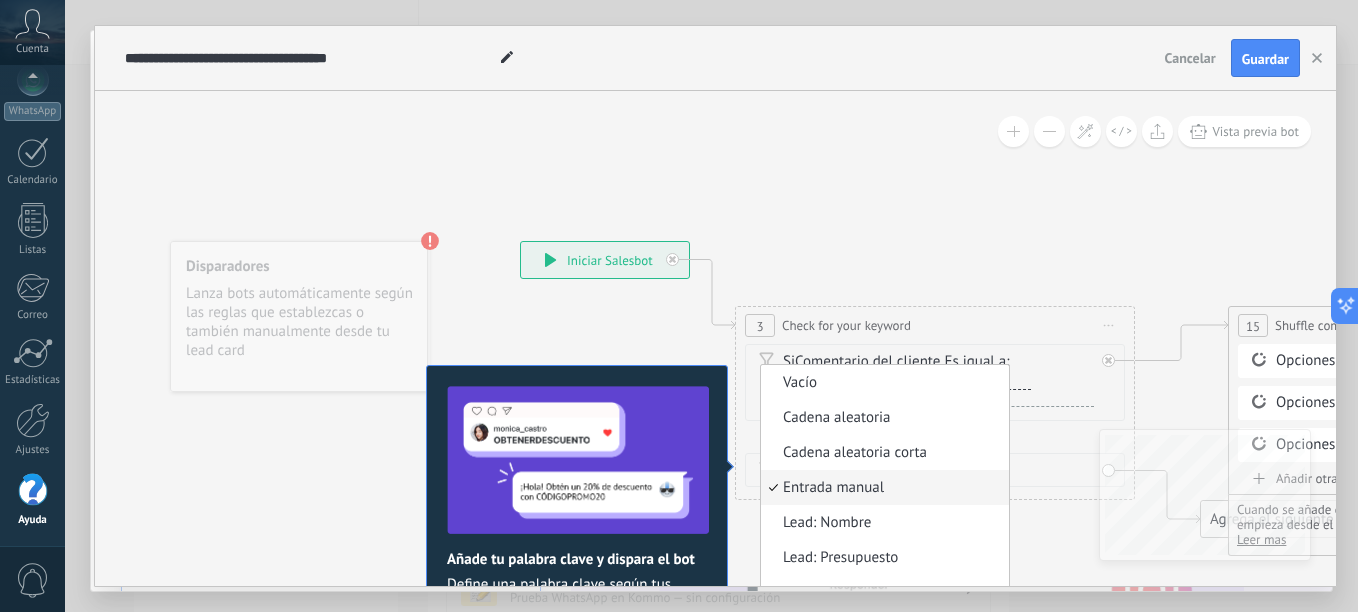 scroll, scrollTop: 6, scrollLeft: 0, axis: vertical 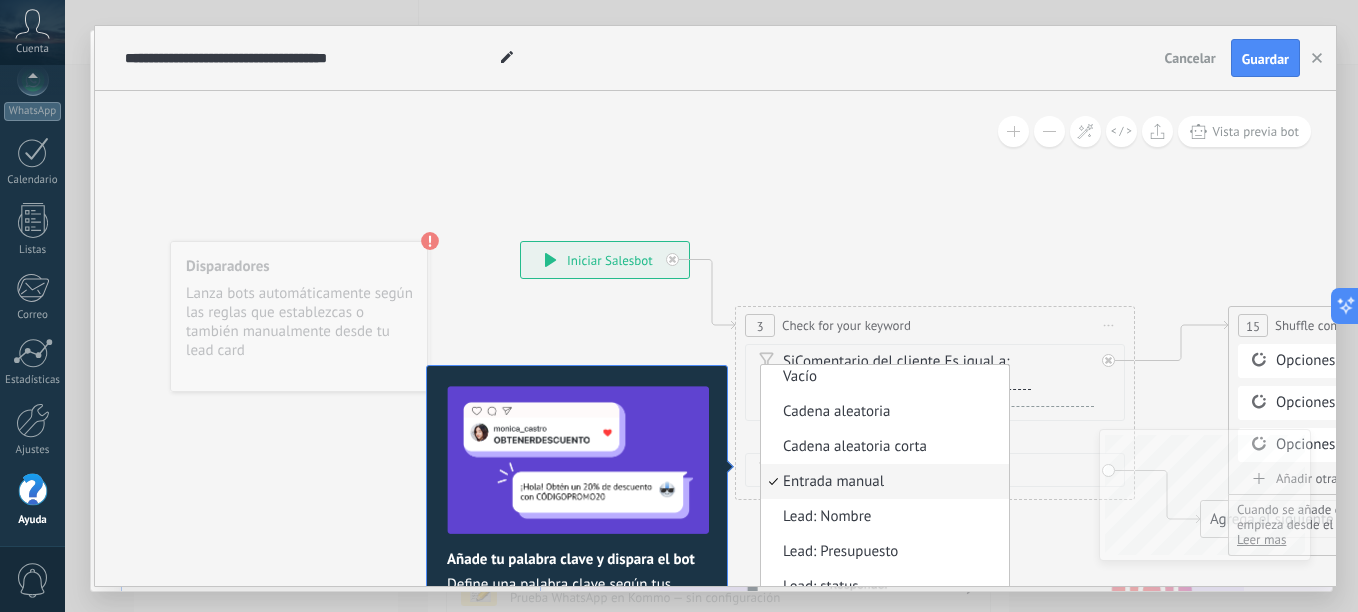 click on "Si
Comentario del cliente
Mensaje del cliente
Emoción de la conversación
Comentario del cliente
El cliente
Código de chat activo
Mensajero de chat activo
Fuente de cliente potencial
Estado de la conversación" at bounding box center (935, 382) 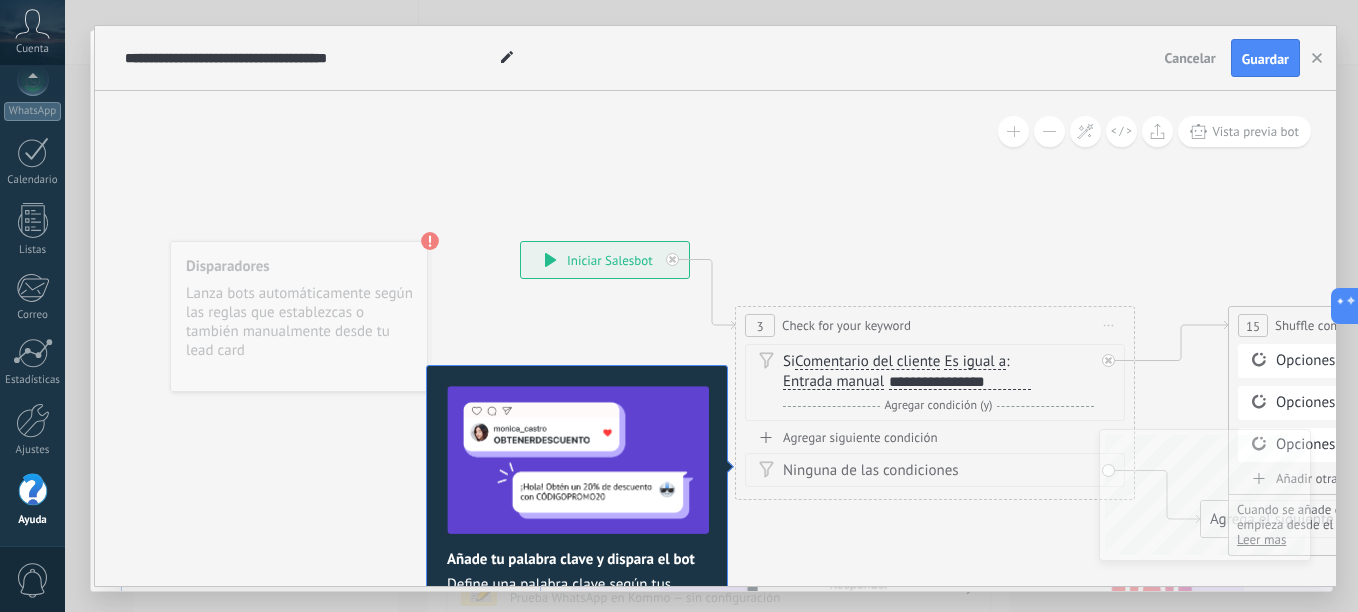click on "Agregar siguiente condición
Ninguna de las condiciones" at bounding box center [935, 458] 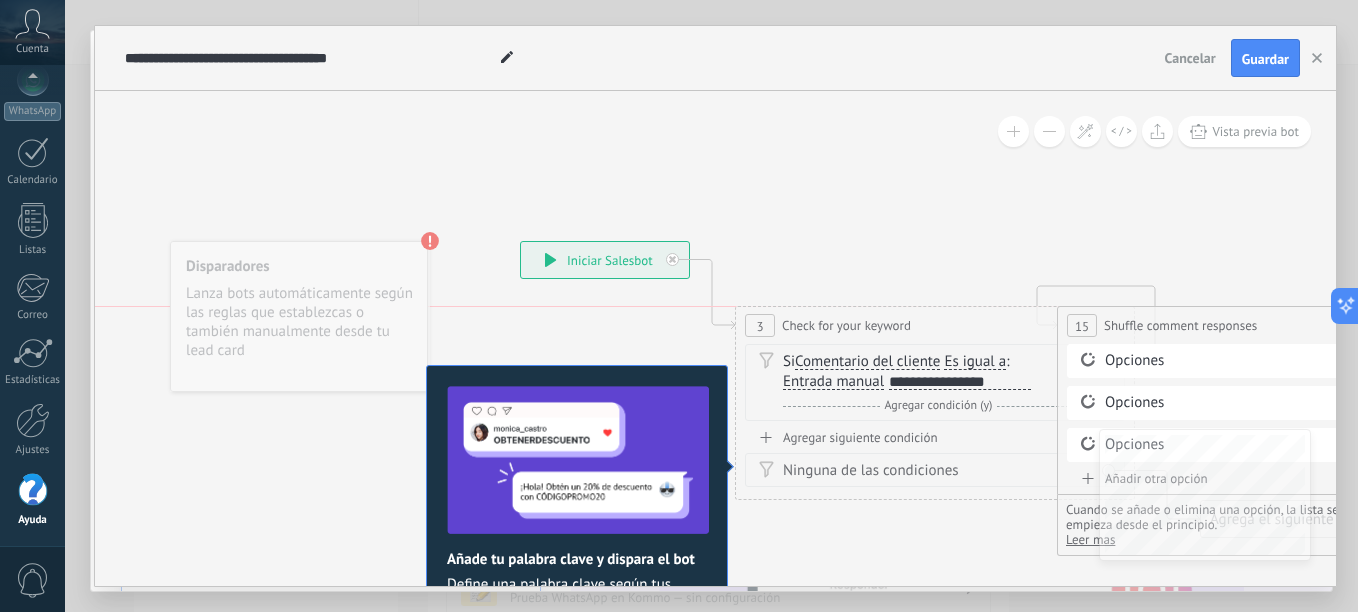 drag, startPoint x: 1253, startPoint y: 327, endPoint x: 1079, endPoint y: 323, distance: 174.04597 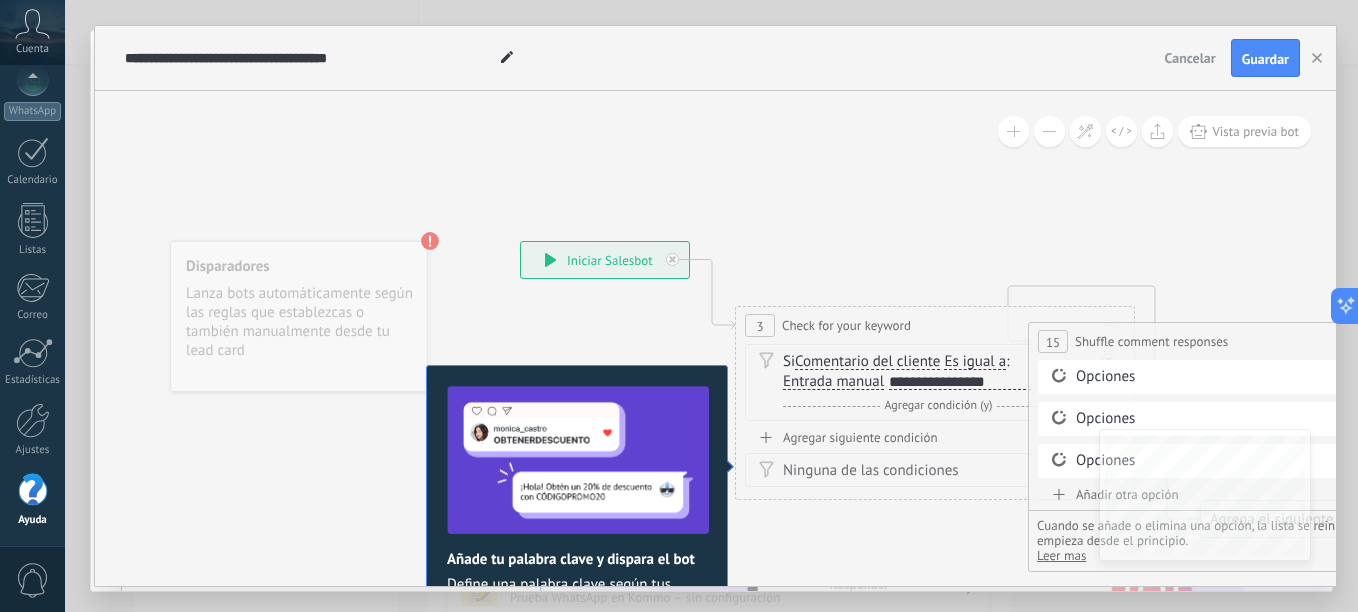 drag, startPoint x: 1079, startPoint y: 323, endPoint x: 1055, endPoint y: 338, distance: 28.301943 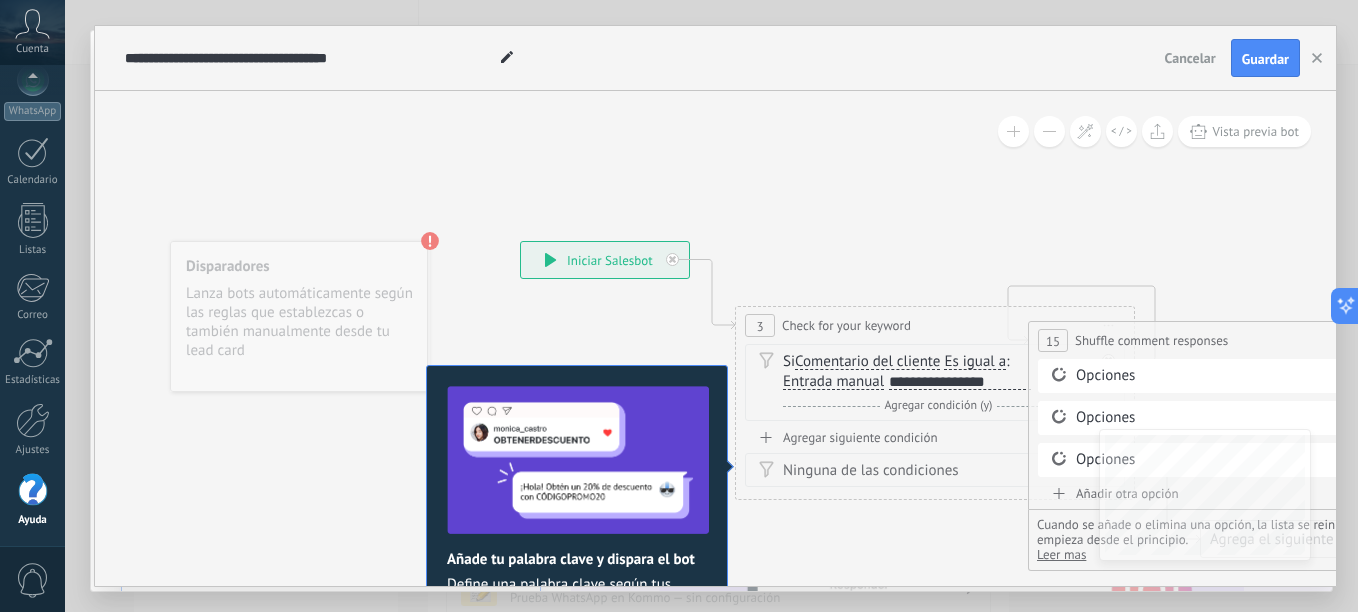 click on "Opciones" at bounding box center (1231, 376) 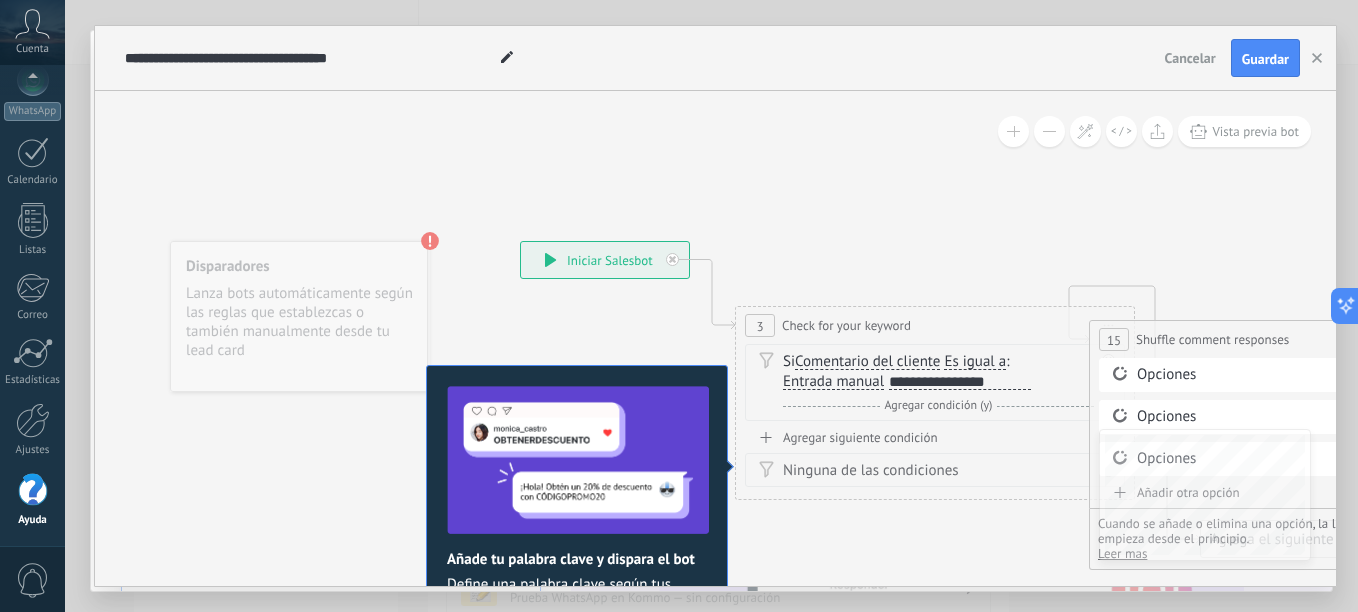 drag, startPoint x: 1113, startPoint y: 342, endPoint x: 1174, endPoint y: 341, distance: 61.008198 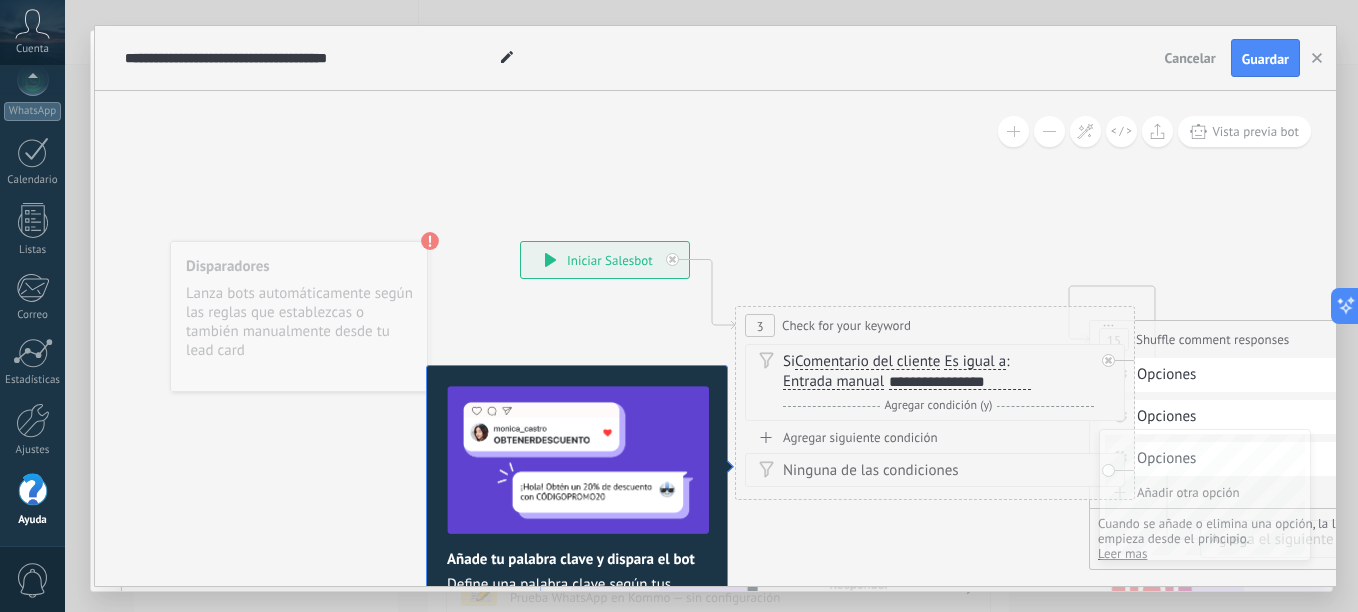 click on "Si
Comentario del cliente
Mensaje del cliente
Emoción de la conversación
Comentario del cliente
El cliente
Código de chat activo
Mensajero de chat activo
Fuente de cliente potencial
Estado de la conversación
Estado de respuesta
Estado de interacción
Lead: utm_content" at bounding box center (938, 372) 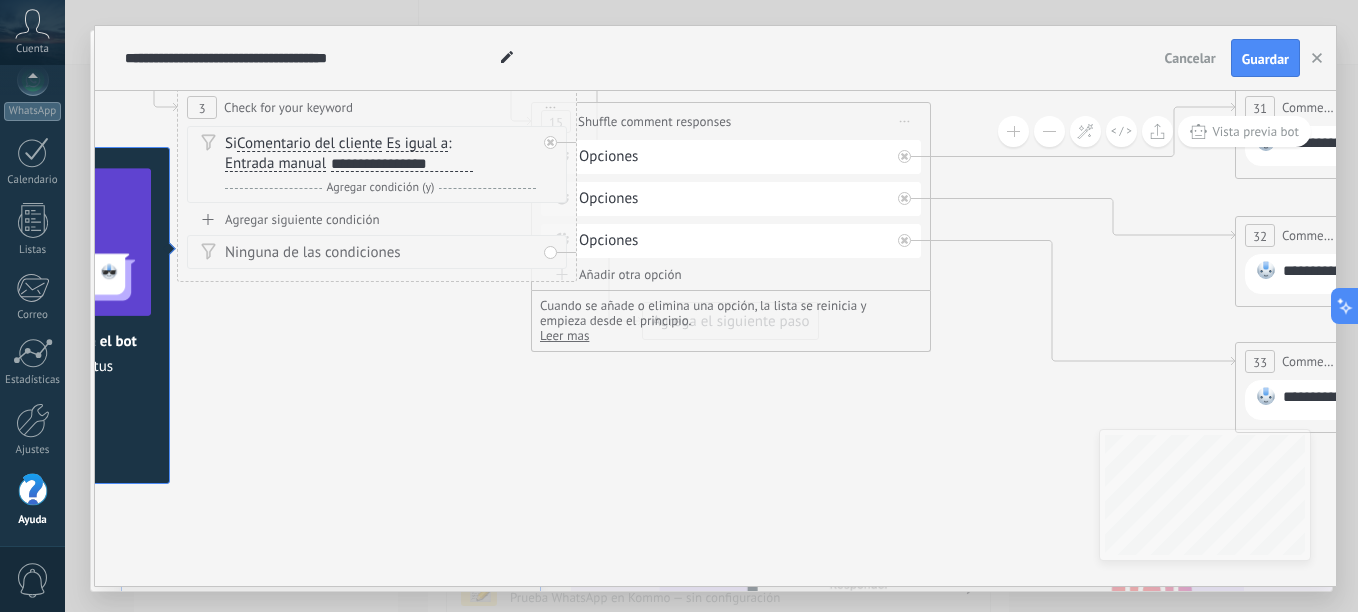 drag, startPoint x: 1007, startPoint y: 531, endPoint x: 616, endPoint y: 324, distance: 442.41382 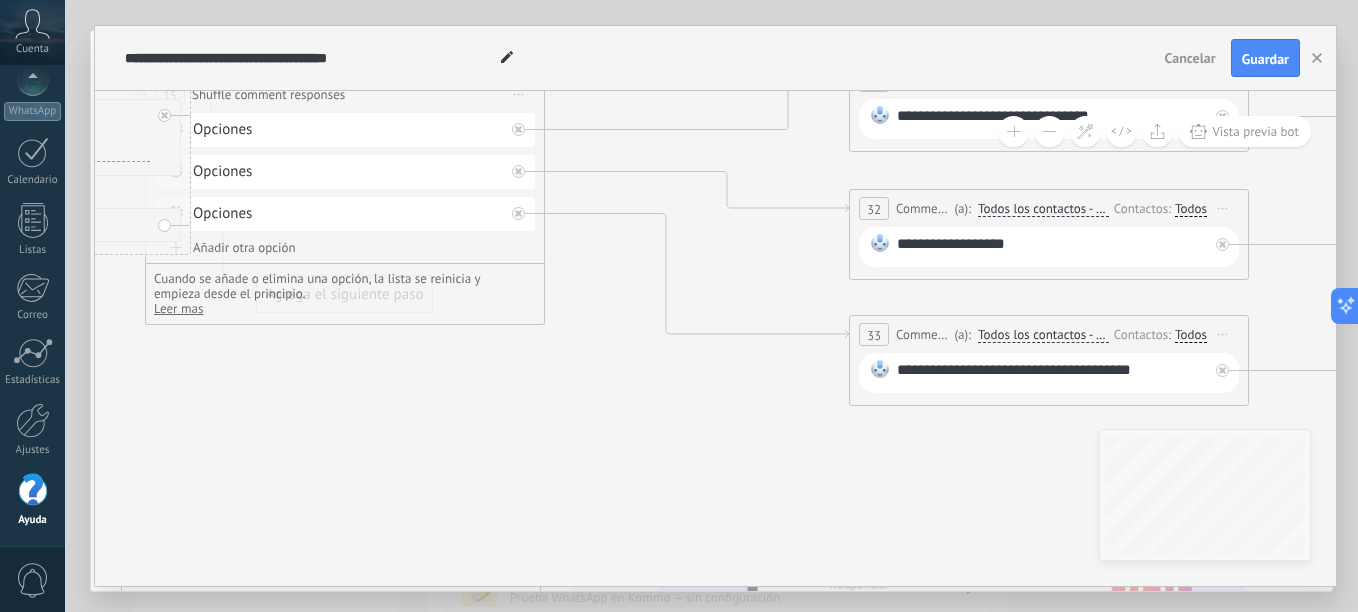 drag, startPoint x: 789, startPoint y: 403, endPoint x: 734, endPoint y: 373, distance: 62.649822 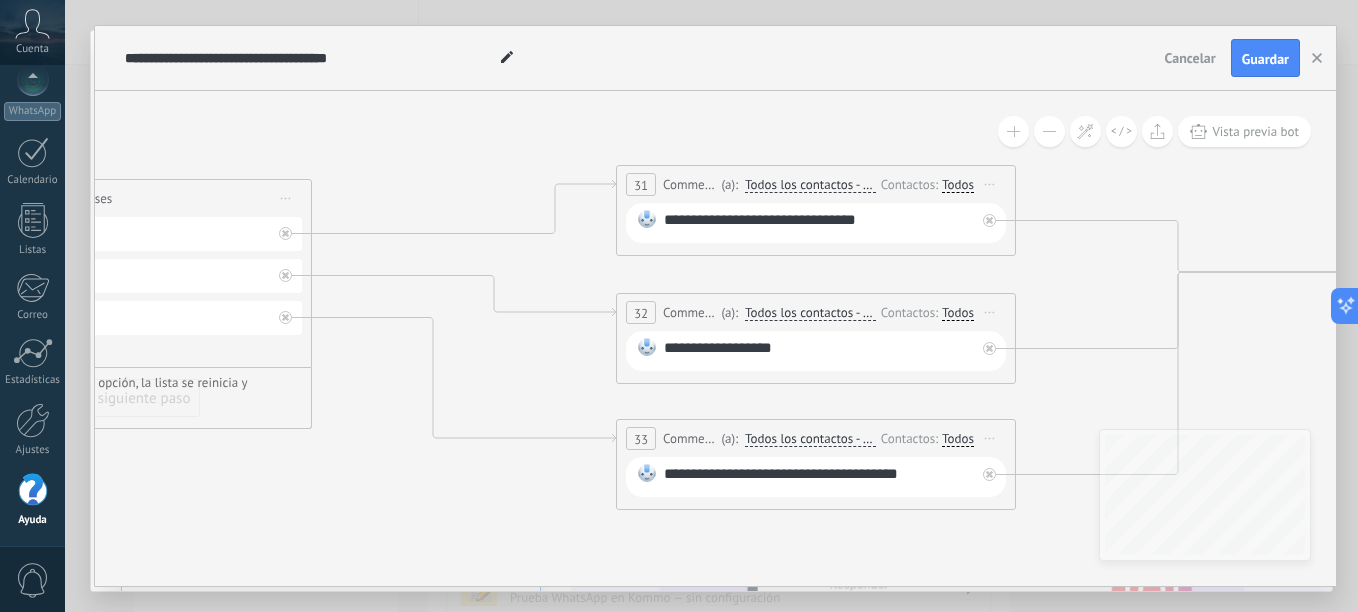 drag, startPoint x: 728, startPoint y: 394, endPoint x: 583, endPoint y: 496, distance: 177.28226 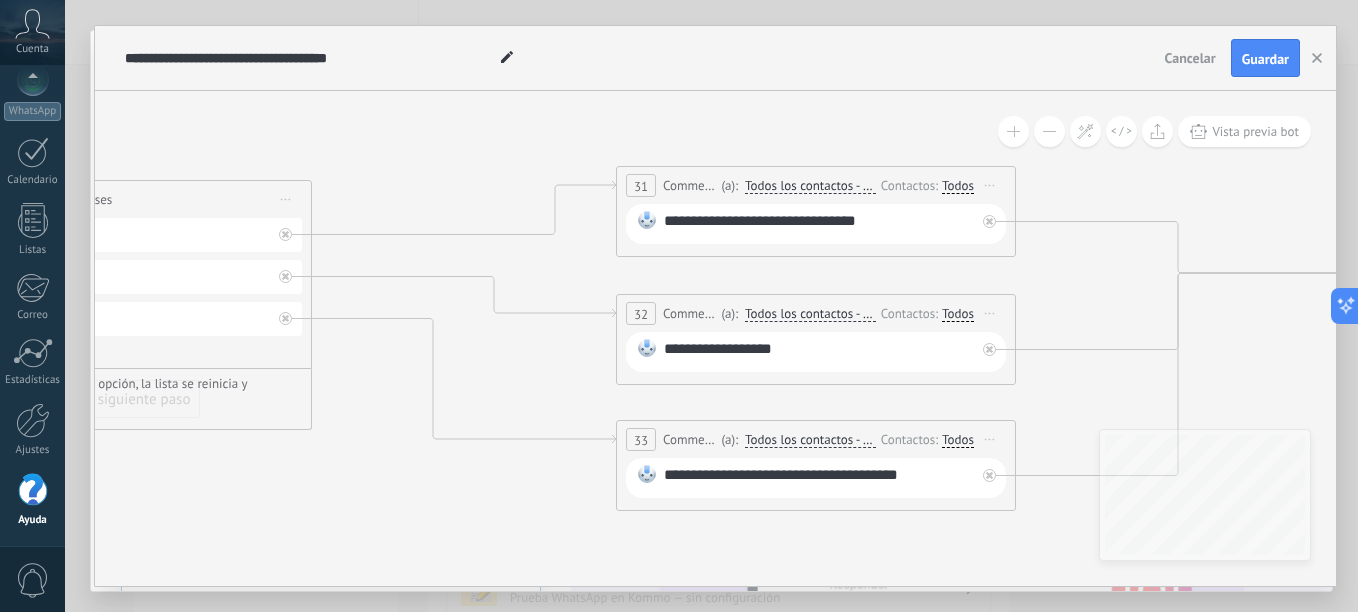 click on "**********" at bounding box center [819, 224] 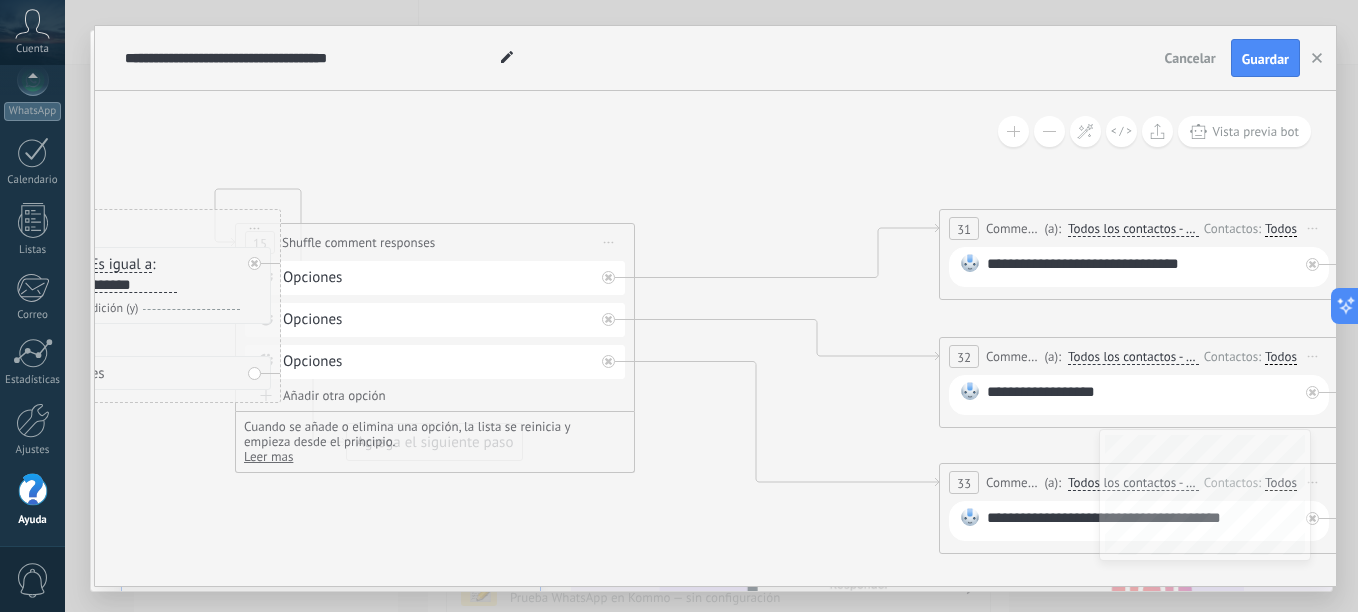 drag, startPoint x: 565, startPoint y: 472, endPoint x: 842, endPoint y: 502, distance: 278.6198 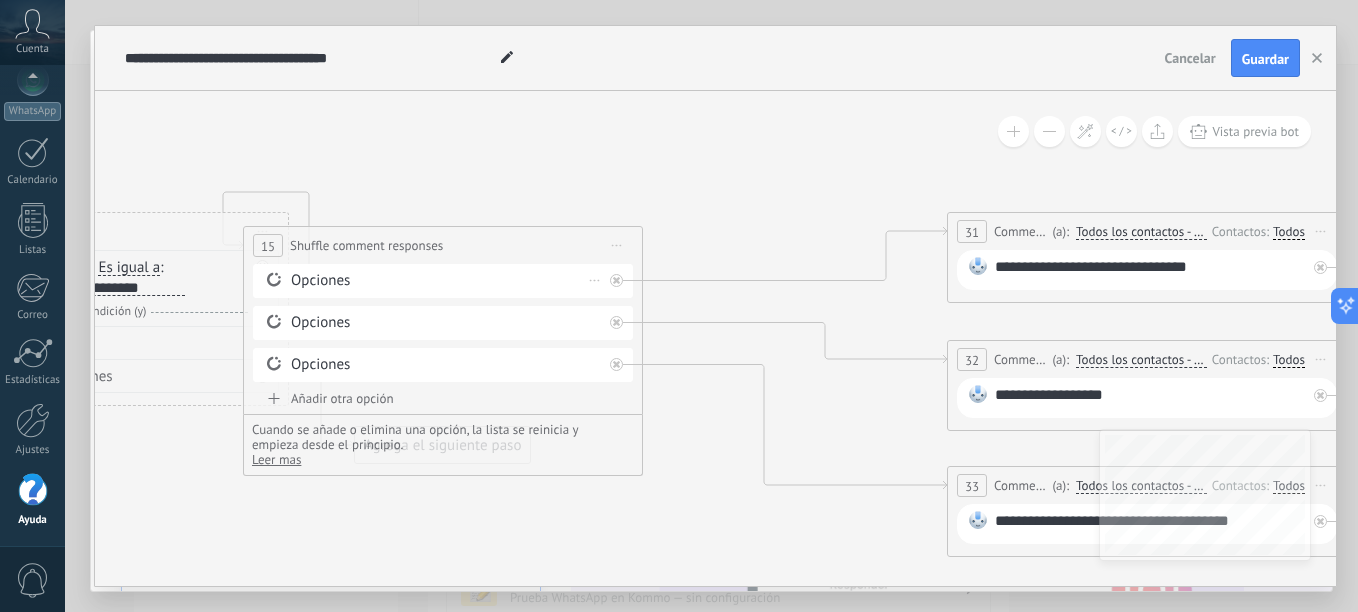 click on "Opciones
[GEOGRAPHIC_DATA]" at bounding box center [443, 281] 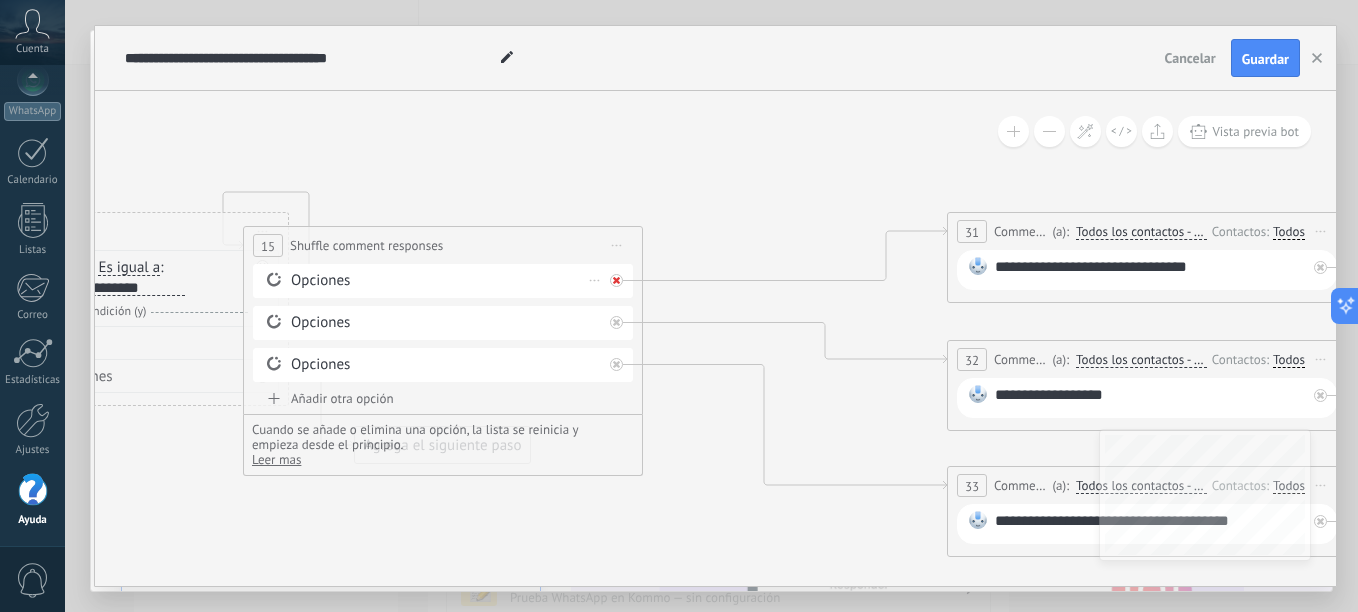 click at bounding box center (621, 275) 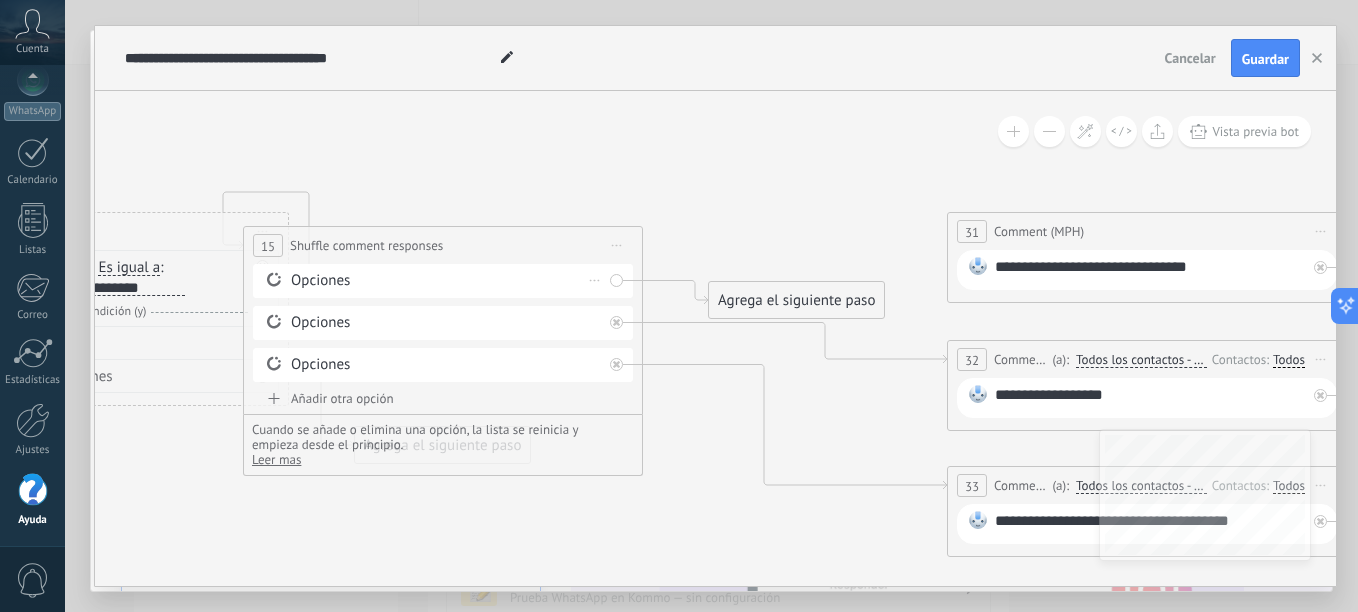 click on "Opciones" at bounding box center (443, 281) 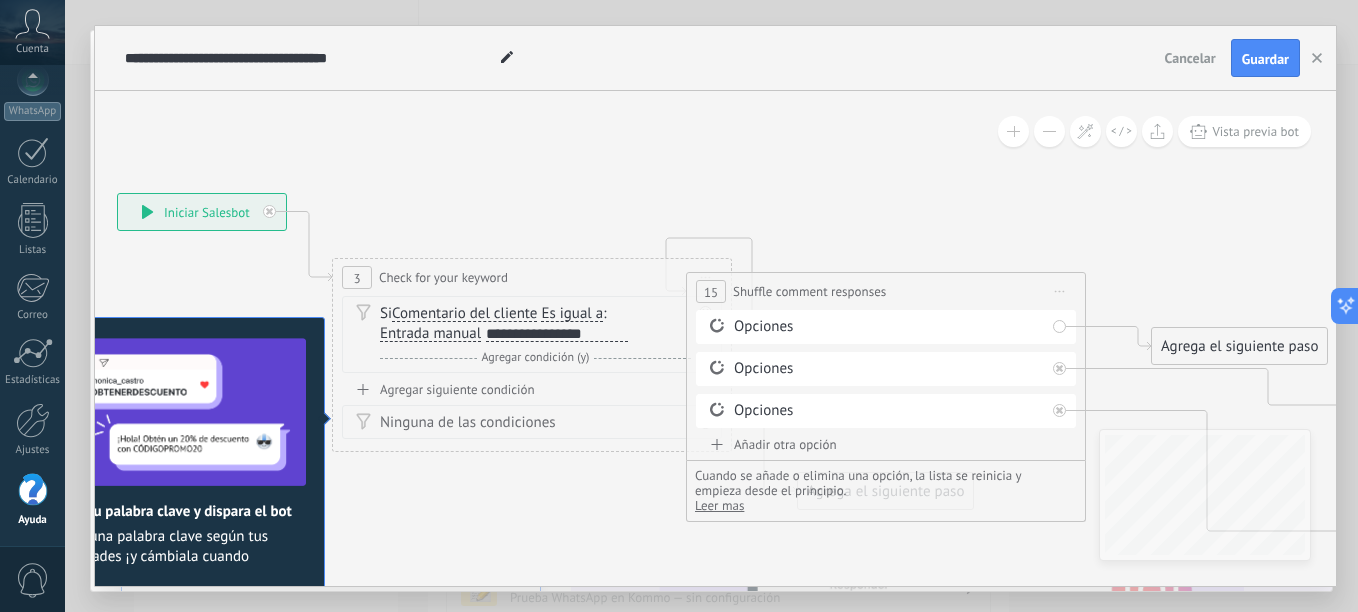 drag, startPoint x: 619, startPoint y: 249, endPoint x: 983, endPoint y: 265, distance: 364.35147 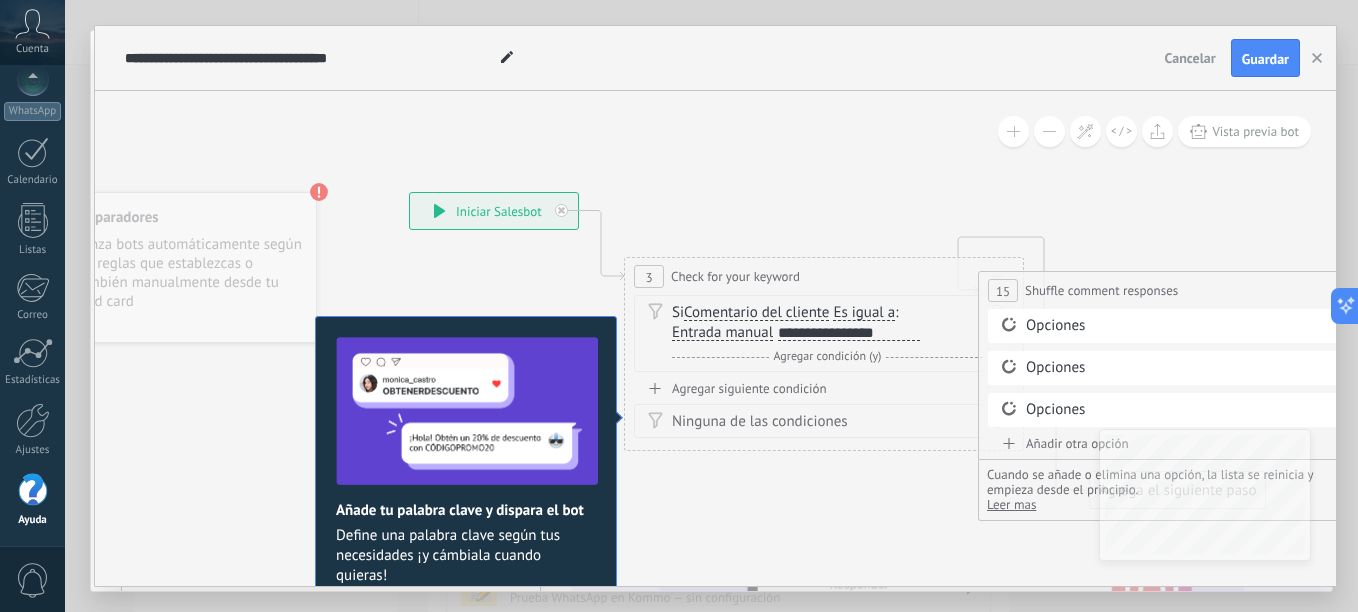 drag, startPoint x: 568, startPoint y: 213, endPoint x: 859, endPoint y: 212, distance: 291.0017 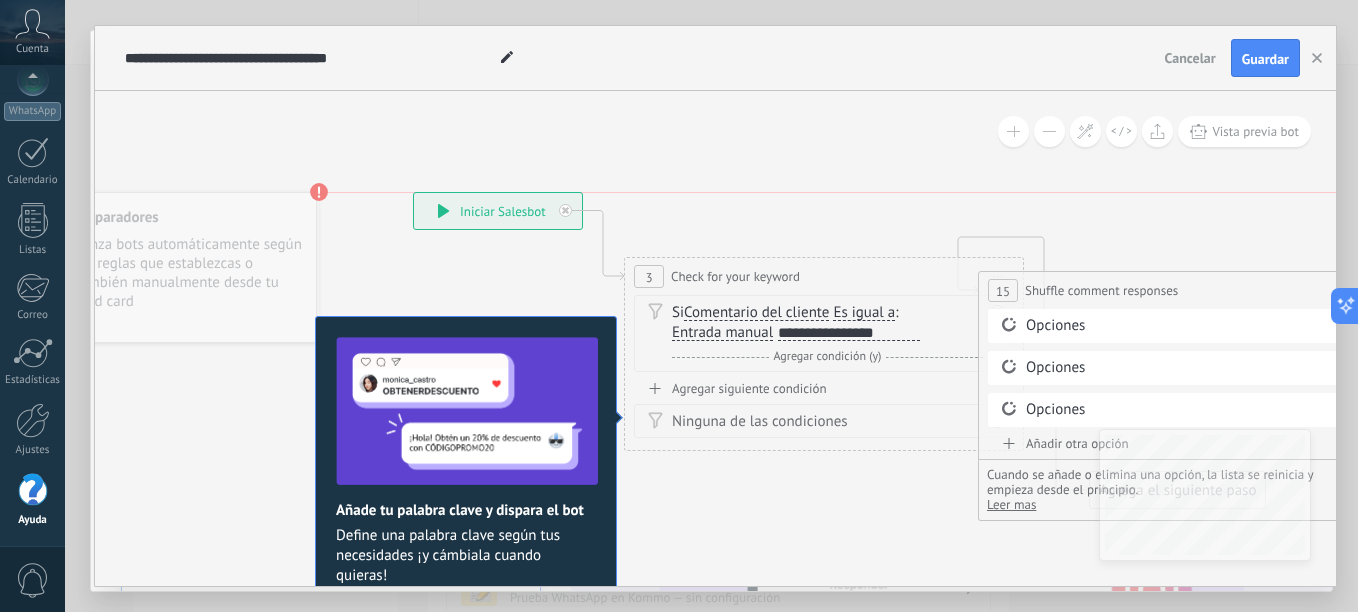 click on "**********" at bounding box center [498, 211] 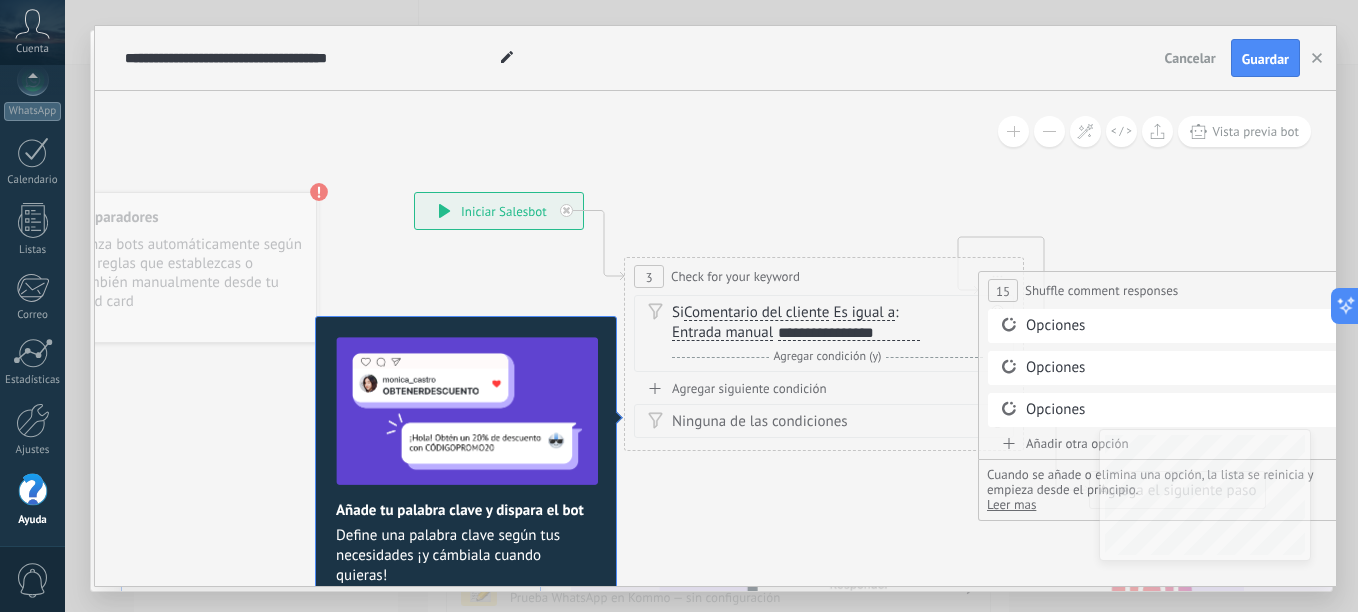 click on "**********" at bounding box center [499, 211] 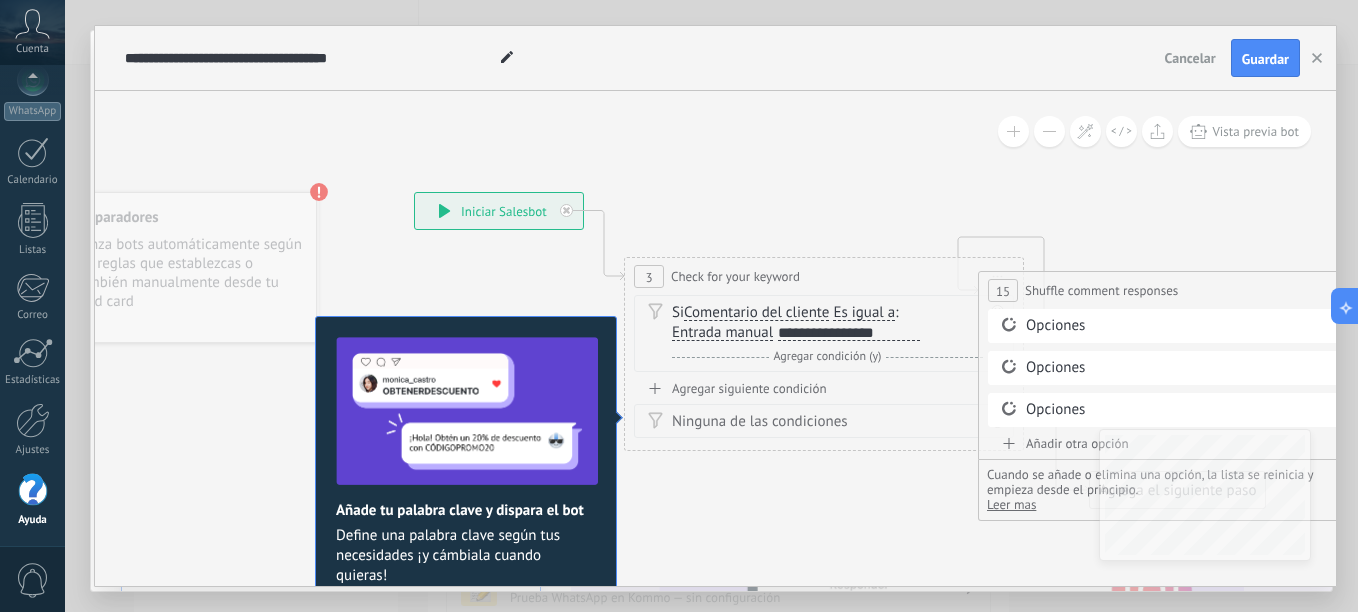 click 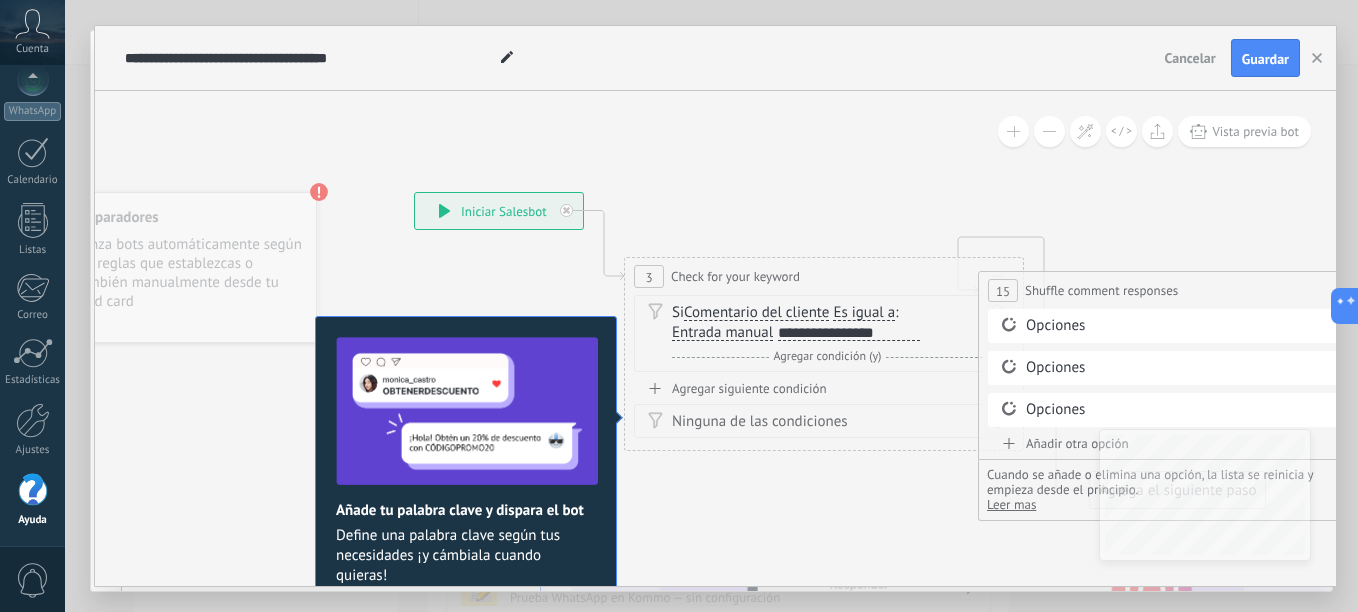 click 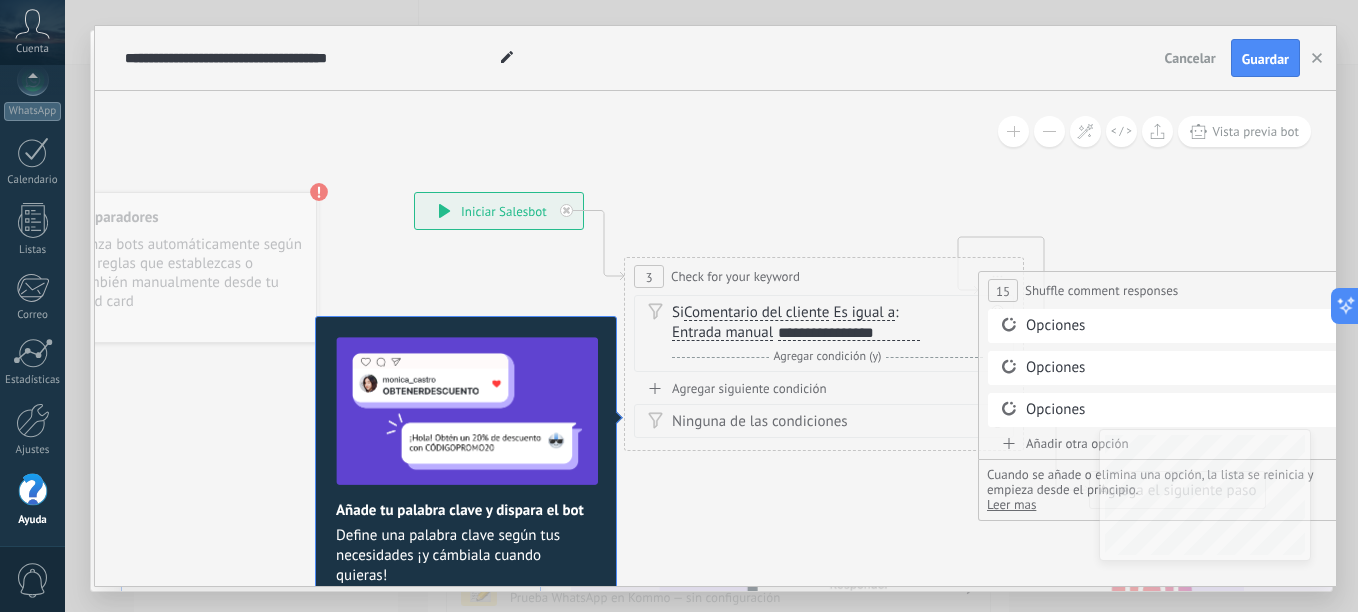click 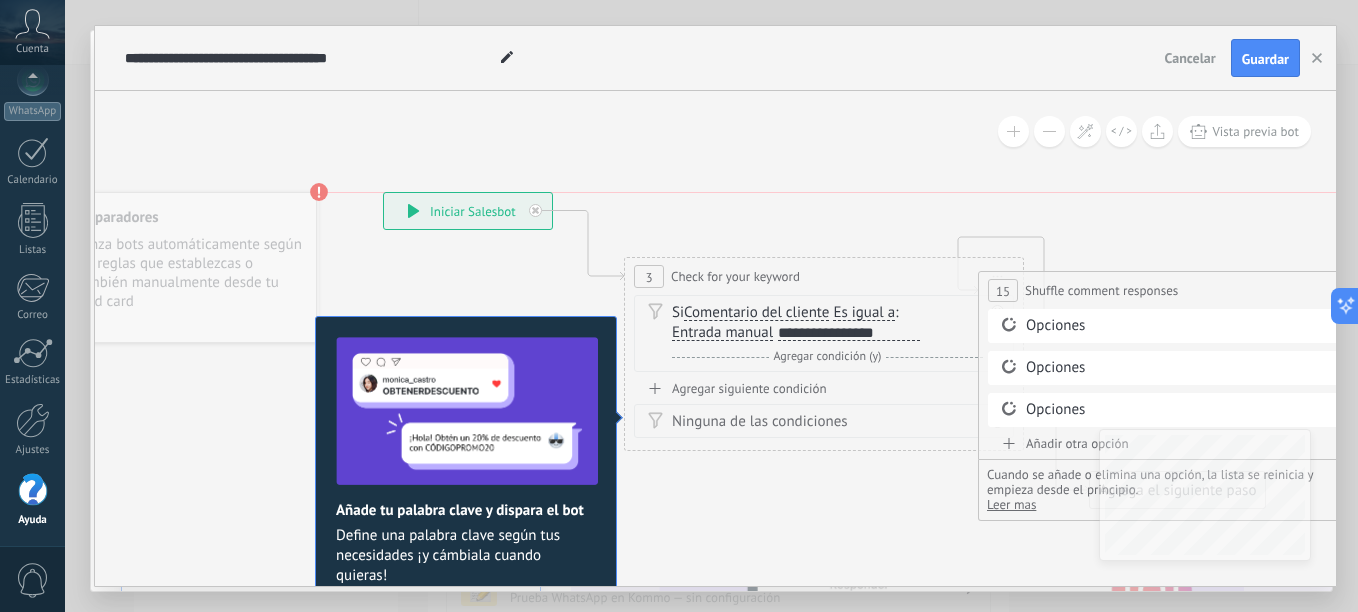 drag, startPoint x: 525, startPoint y: 212, endPoint x: 493, endPoint y: 210, distance: 32.06244 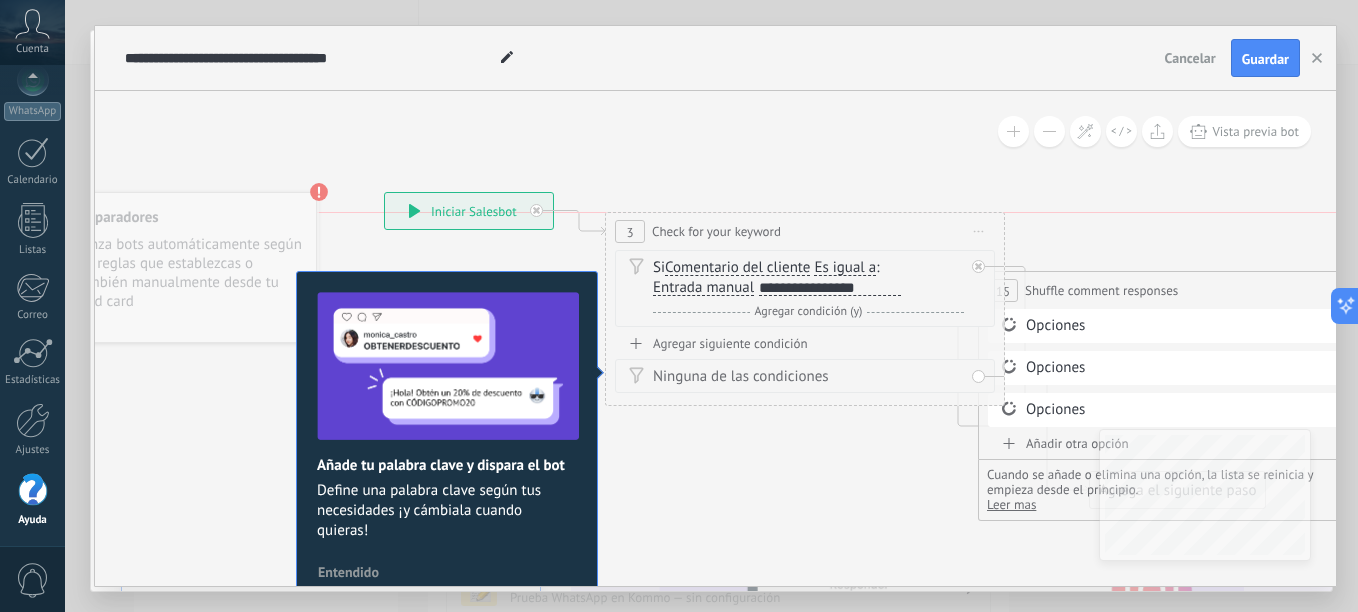 drag, startPoint x: 749, startPoint y: 275, endPoint x: 730, endPoint y: 238, distance: 41.59327 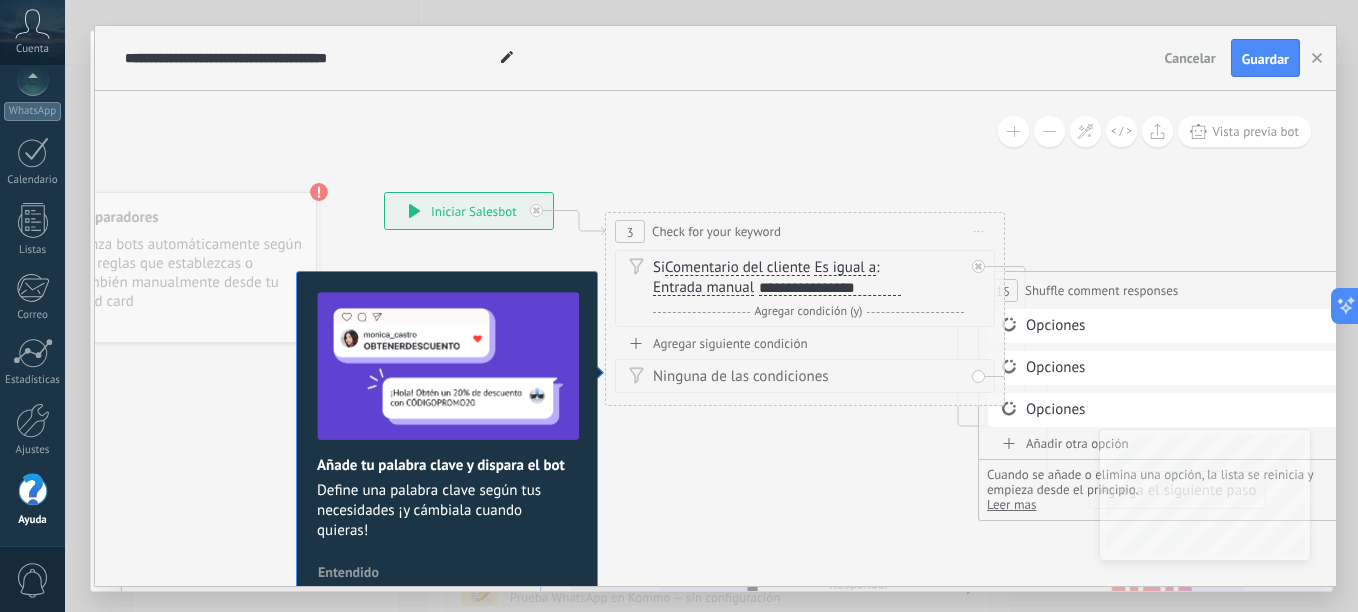 click on "Entendido" at bounding box center [348, 572] 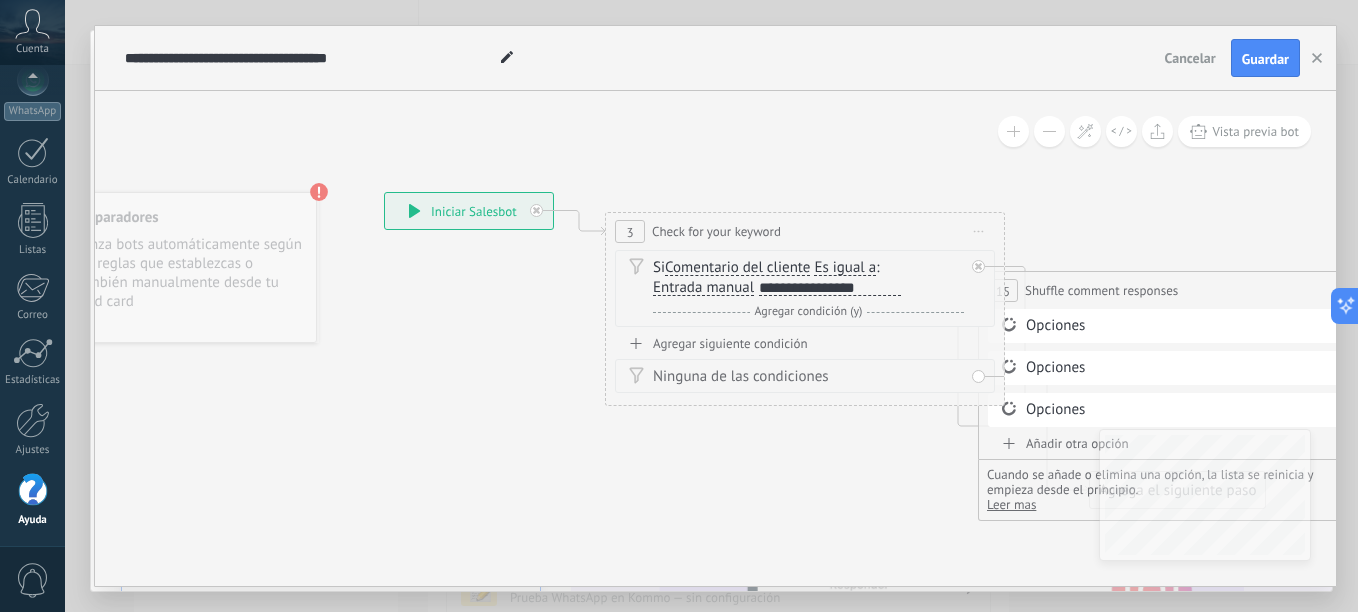 click on "3" at bounding box center [629, 232] 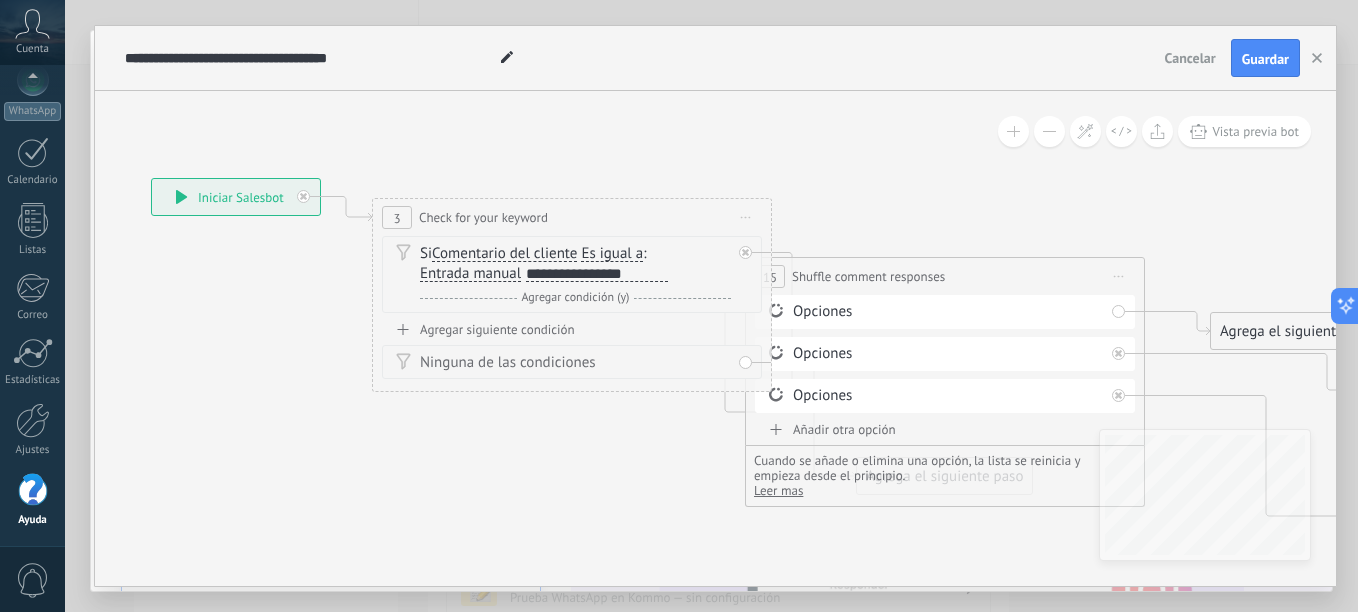drag, startPoint x: 486, startPoint y: 321, endPoint x: 229, endPoint y: 304, distance: 257.56165 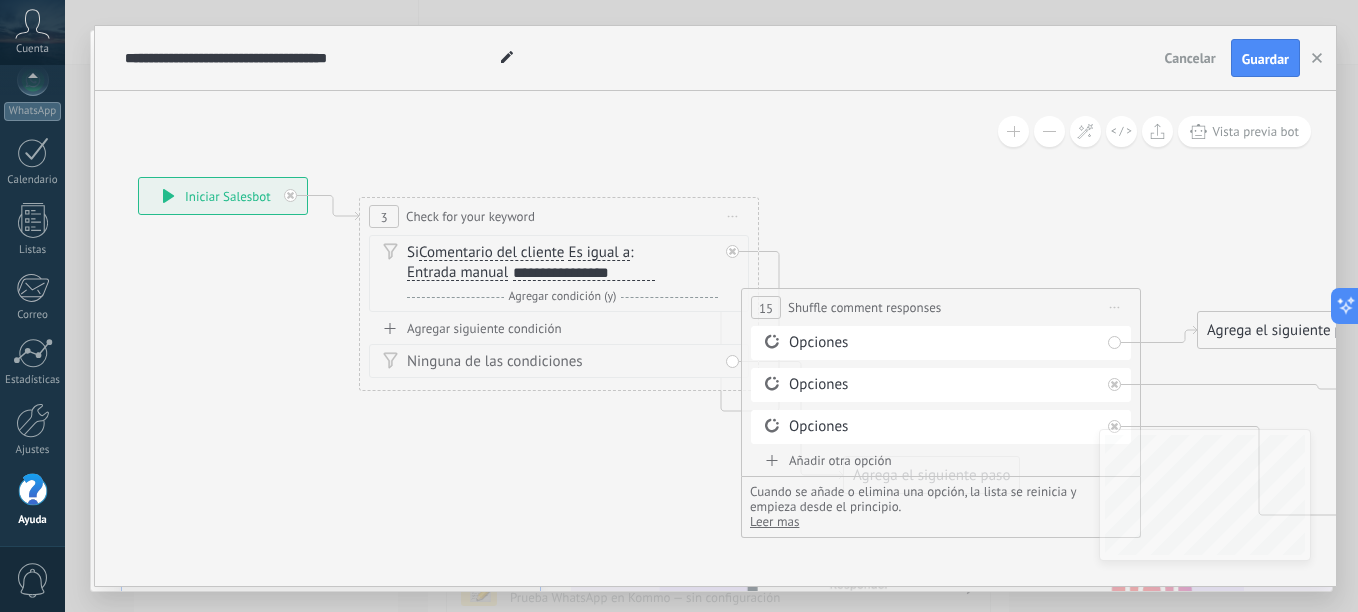 drag, startPoint x: 987, startPoint y: 275, endPoint x: 996, endPoint y: 307, distance: 33.24154 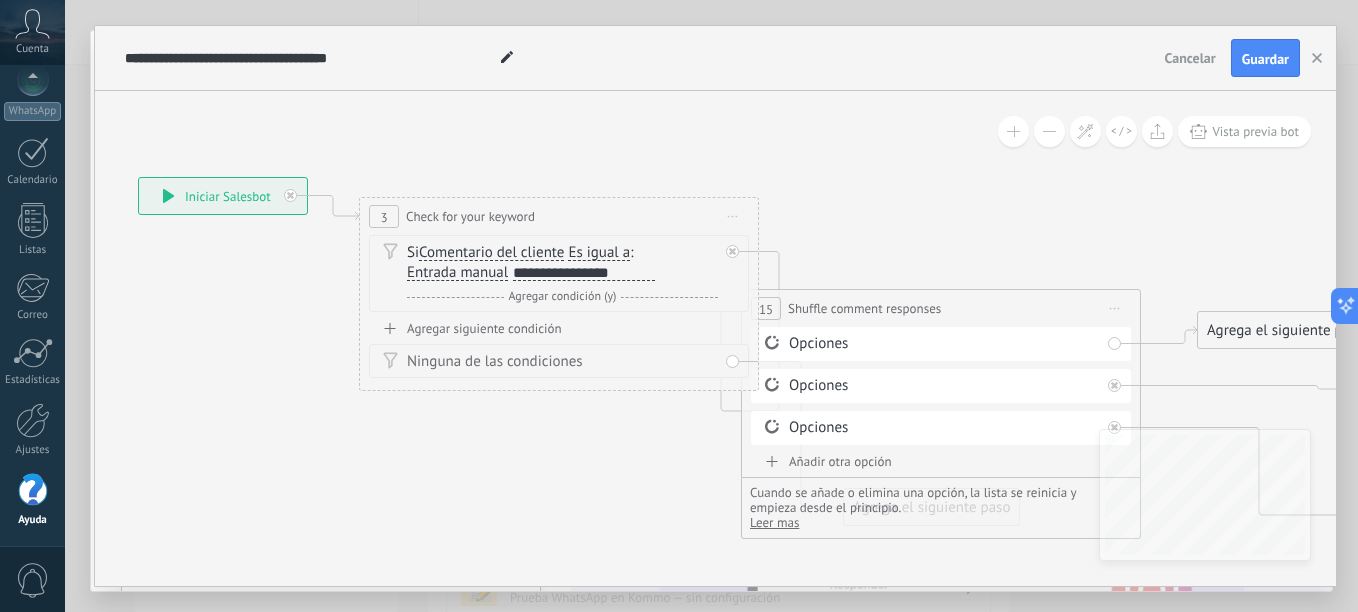 click on "Es igual a" at bounding box center [599, 253] 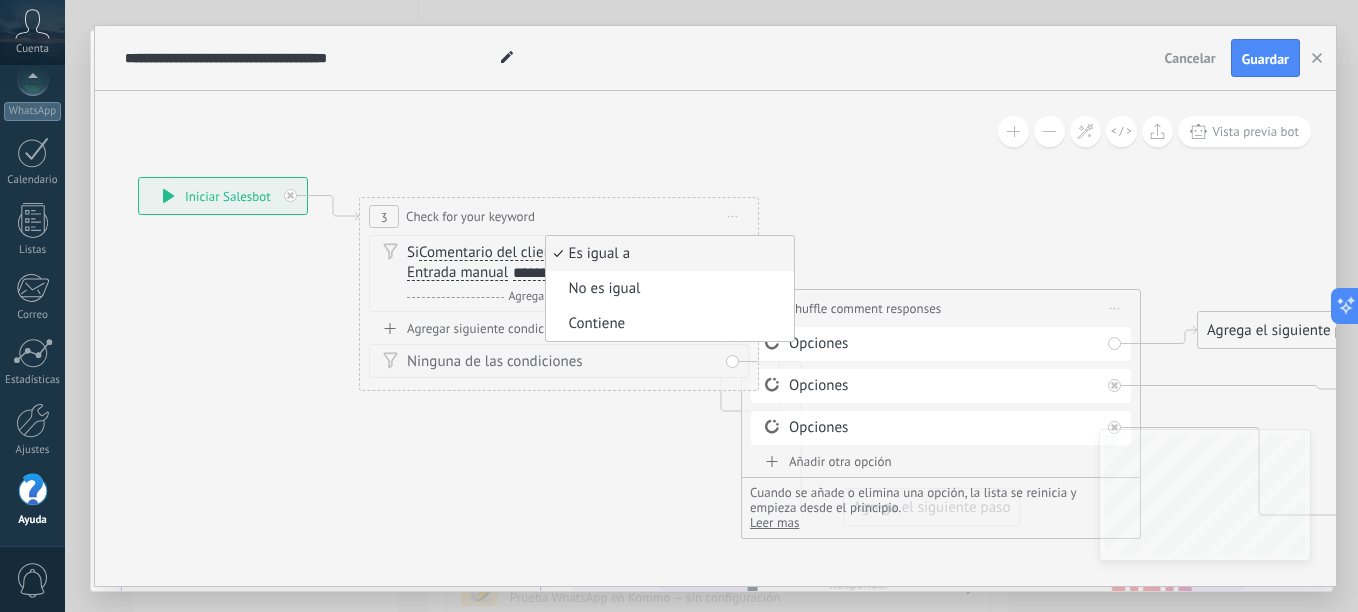 click 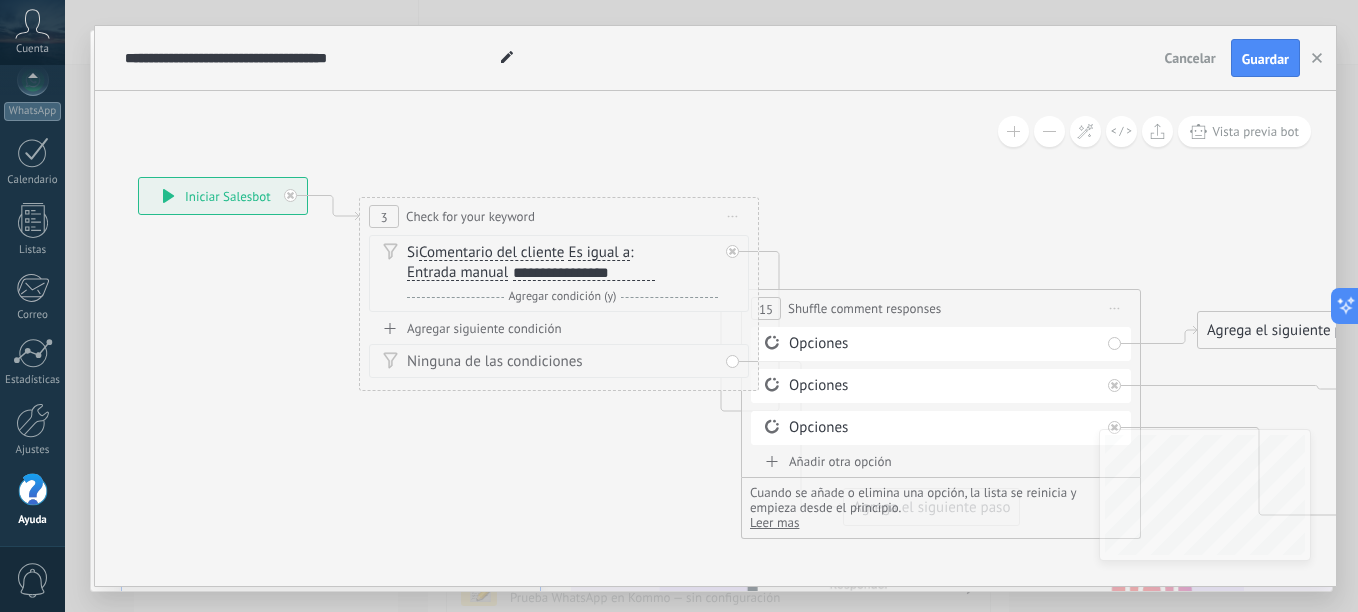click on "Agregar siguiente condición" at bounding box center [559, 328] 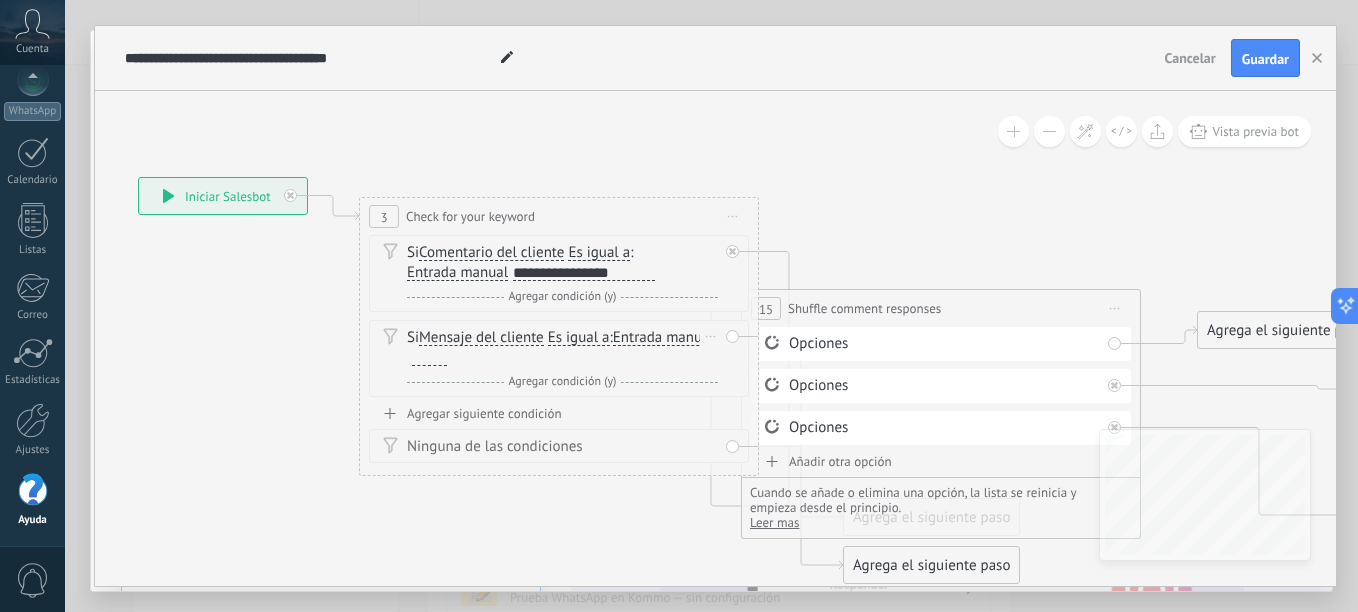 click at bounding box center (429, 358) 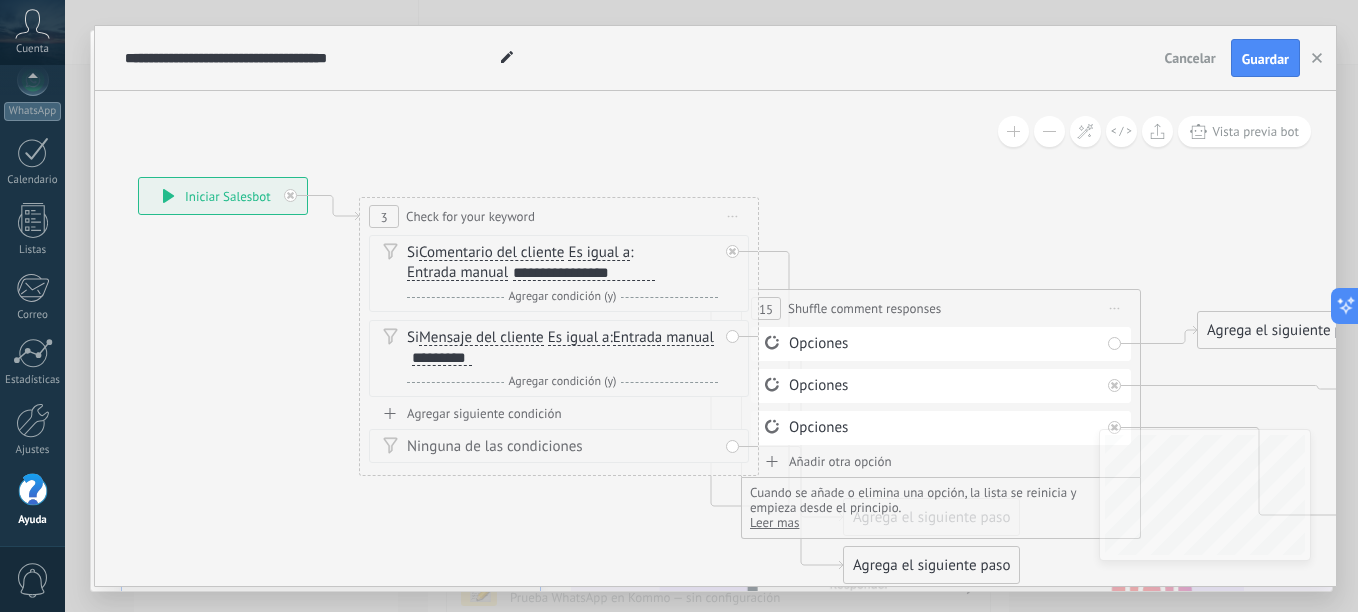 click 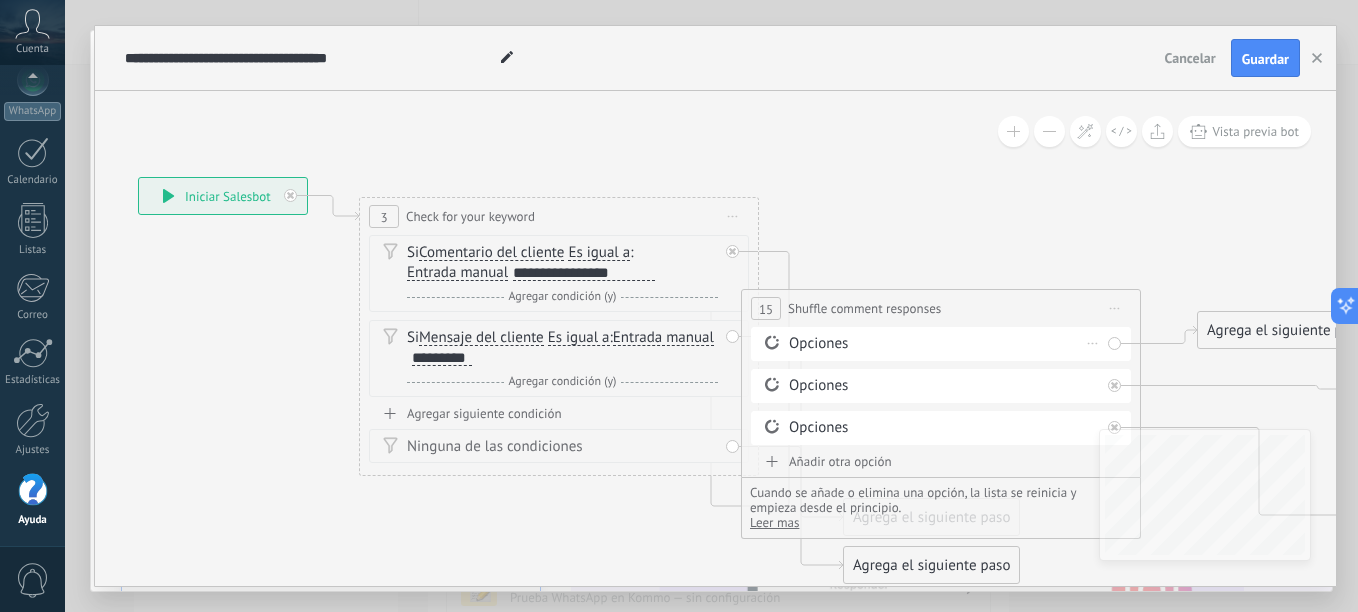 click on "Opciones" at bounding box center (944, 344) 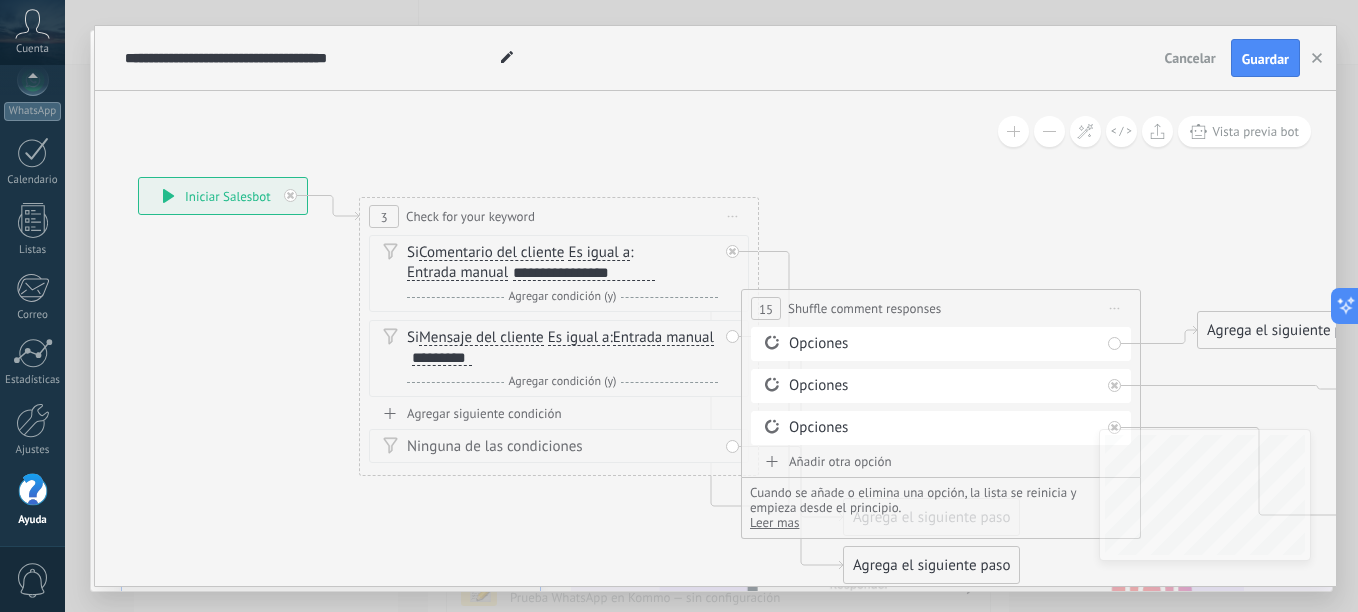 click on "Añadir otra opción" at bounding box center [941, 461] 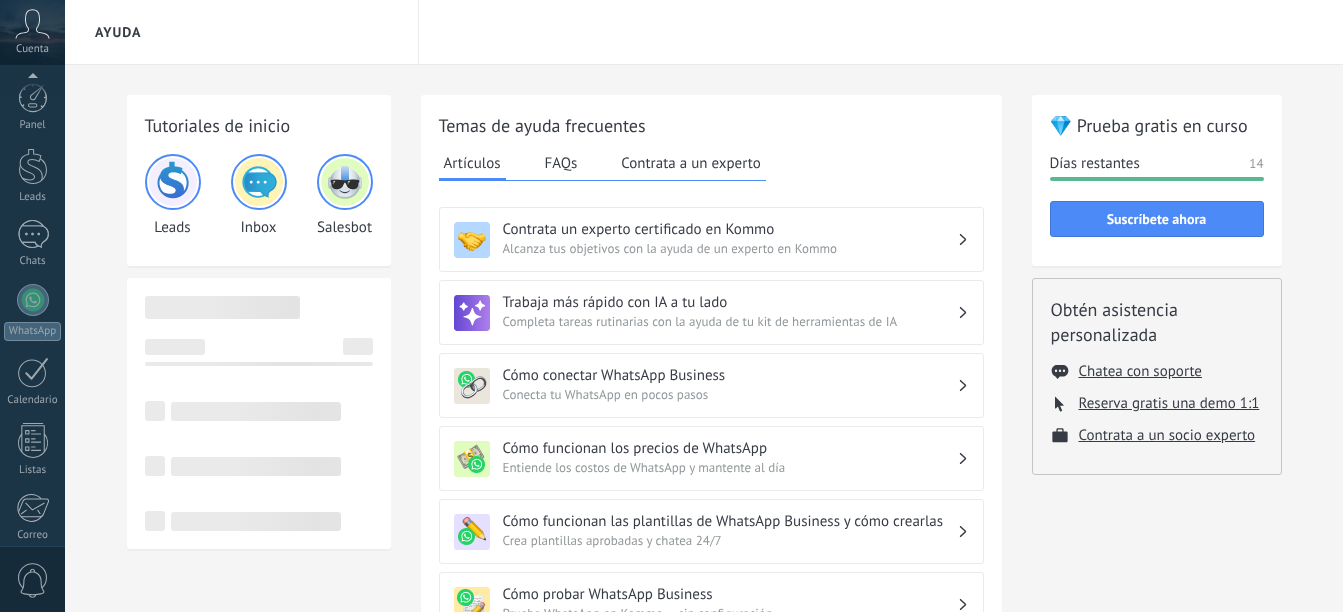 scroll, scrollTop: 0, scrollLeft: 0, axis: both 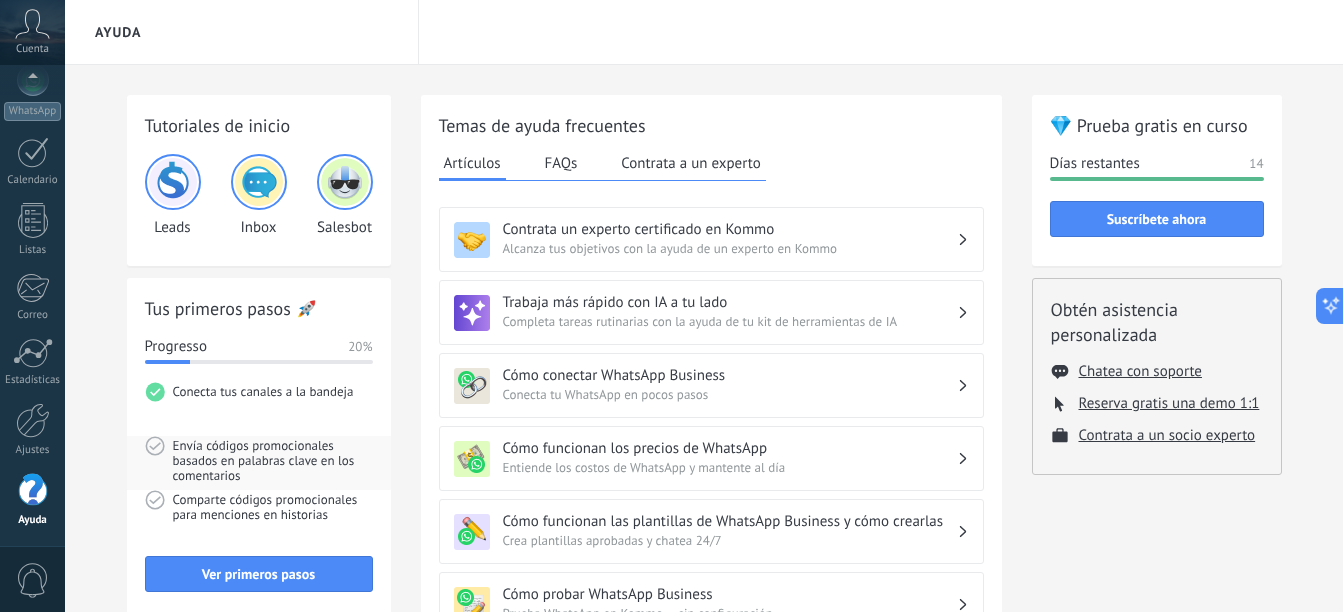 click on "Envía códigos promocionales basados en palabras clave en los comentarios" at bounding box center [273, 463] 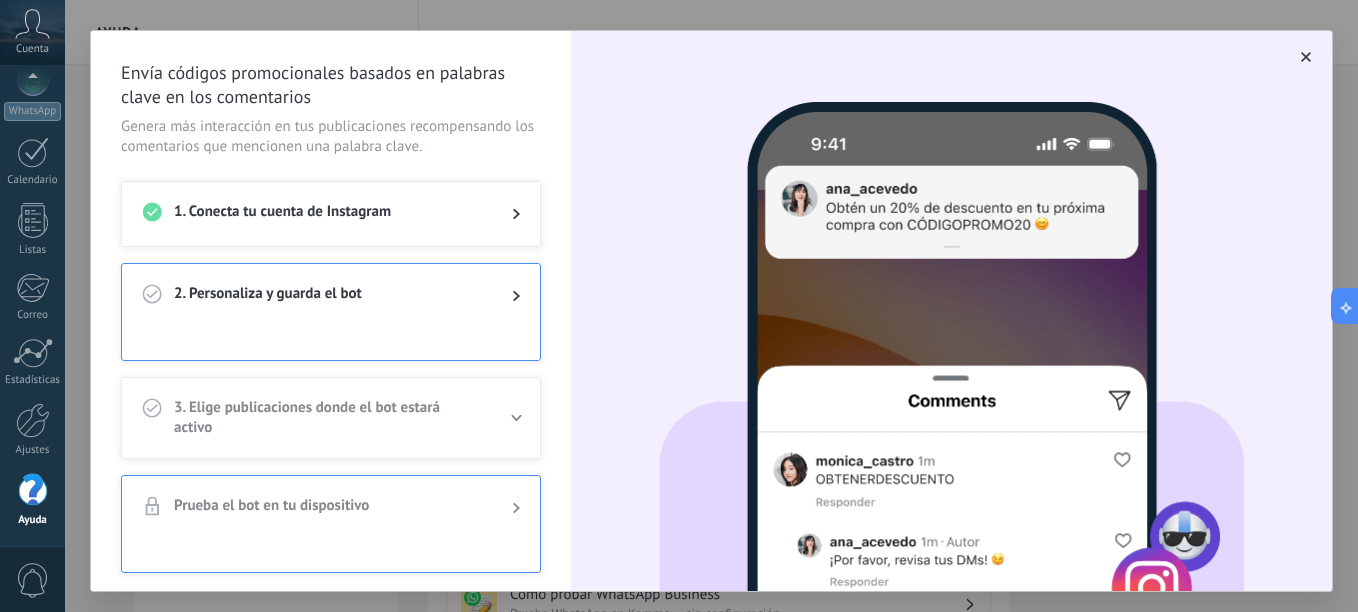 click on "2. Personaliza y guarda el bot" at bounding box center [327, 296] 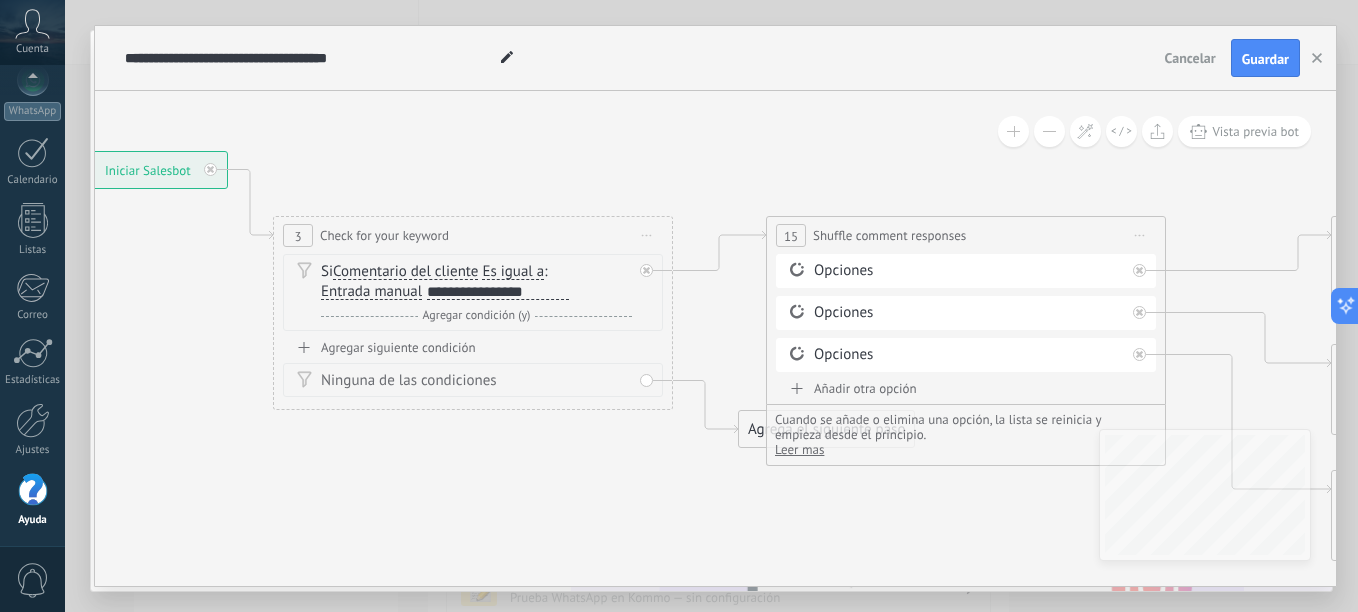 drag, startPoint x: 904, startPoint y: 546, endPoint x: 467, endPoint y: 463, distance: 444.81232 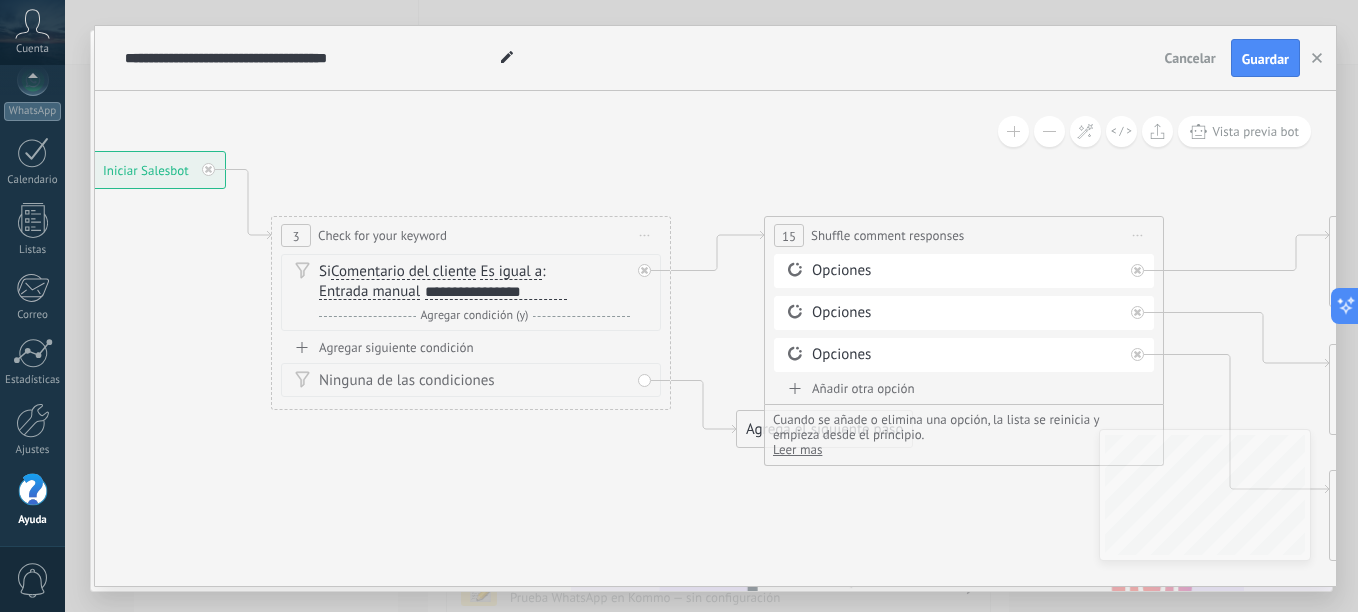 click on "**********" at bounding box center (496, 292) 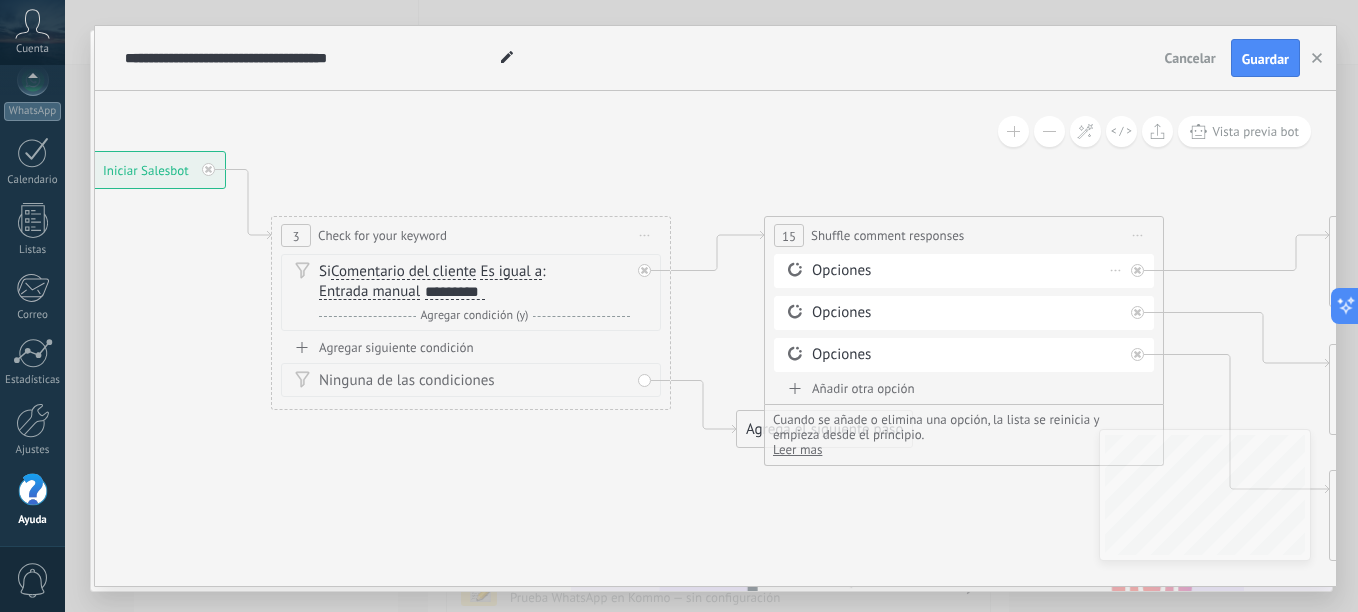 click on "Opciones" at bounding box center [967, 271] 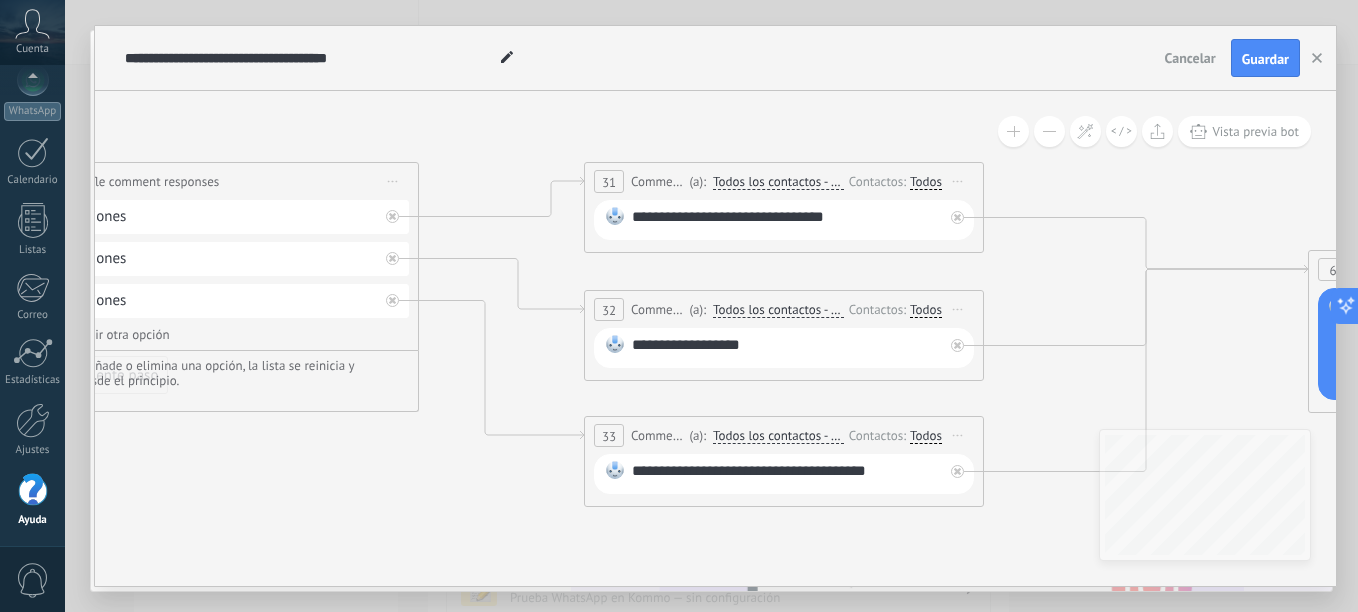 drag, startPoint x: 910, startPoint y: 509, endPoint x: 184, endPoint y: 451, distance: 728.3131 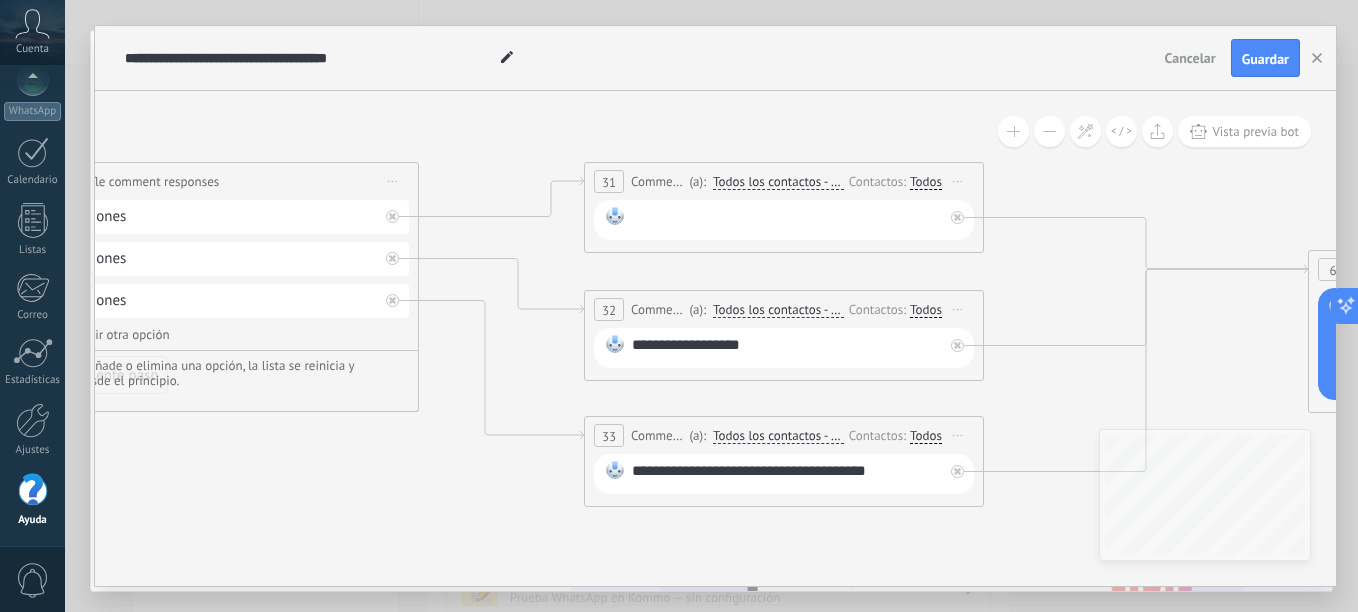 type 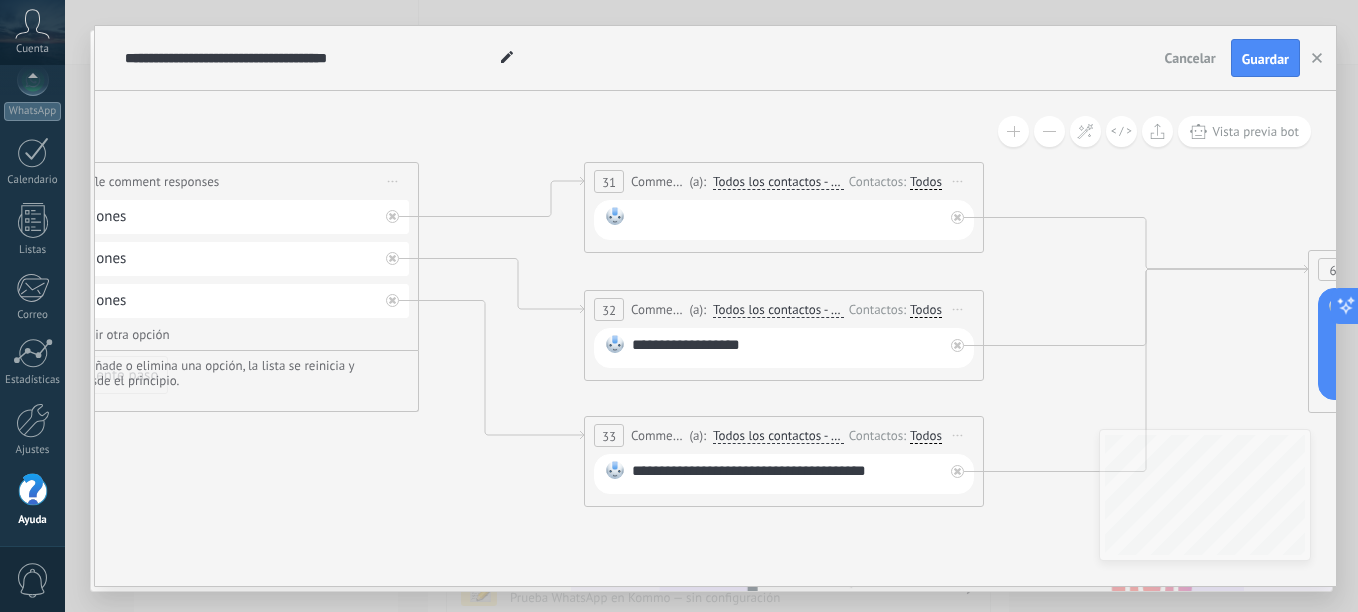 click at bounding box center [787, 220] 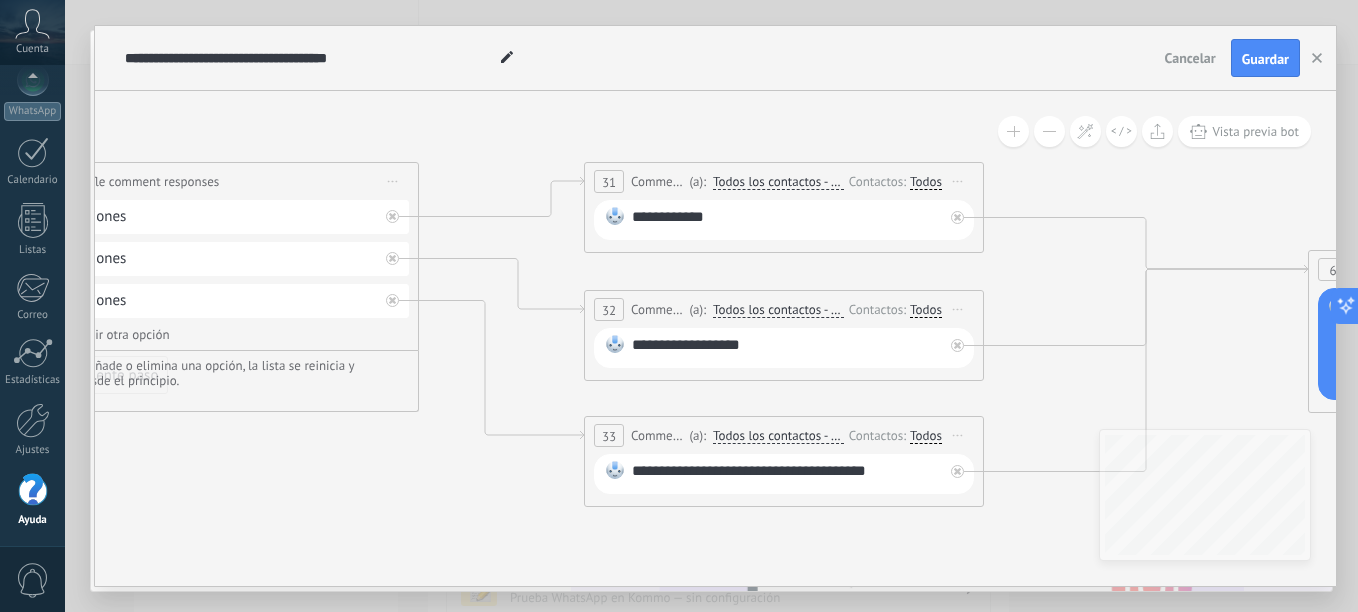 click on "**********" at bounding box center [787, 220] 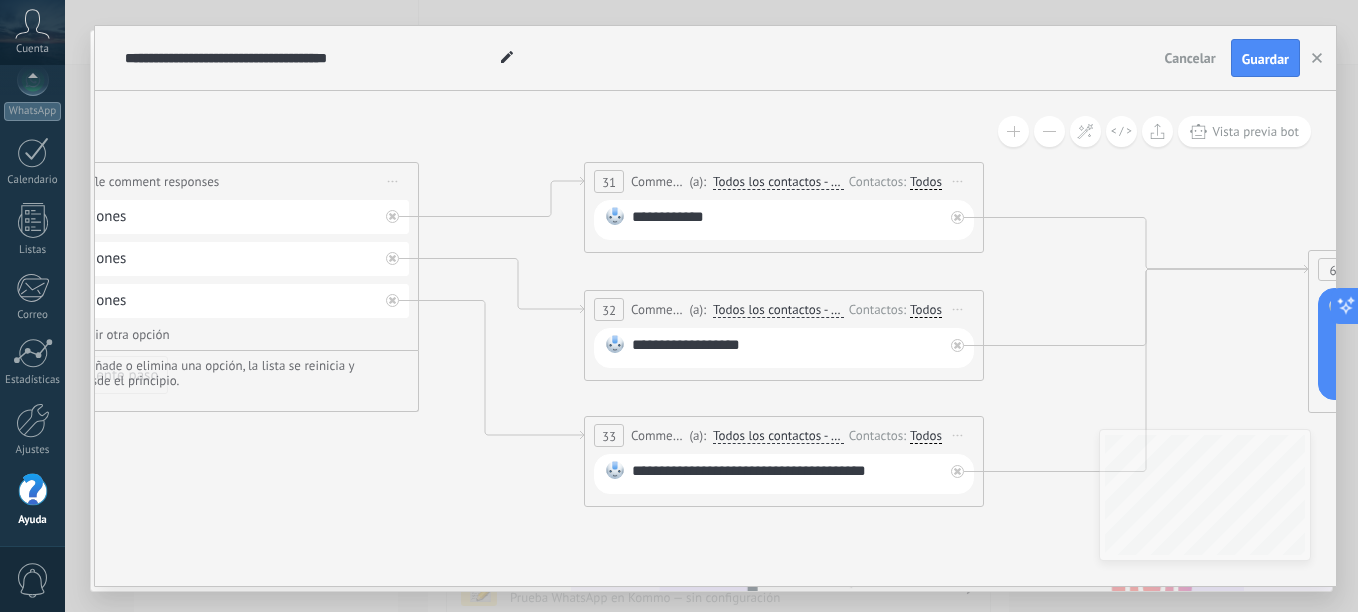 click 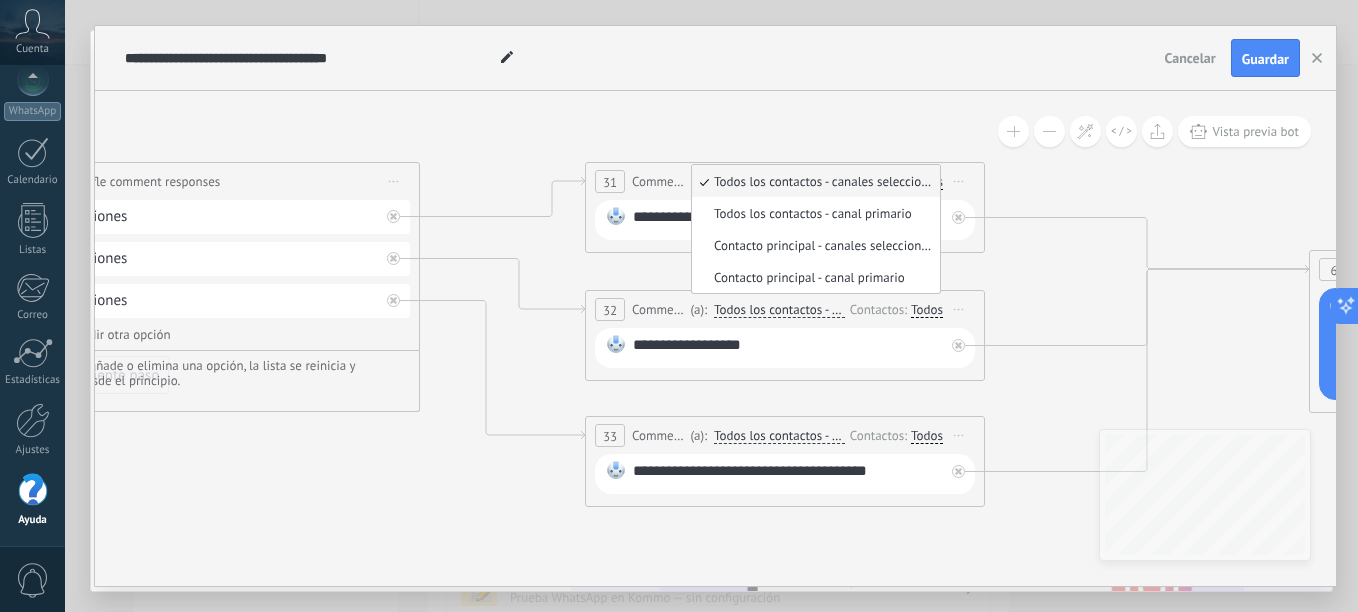 click 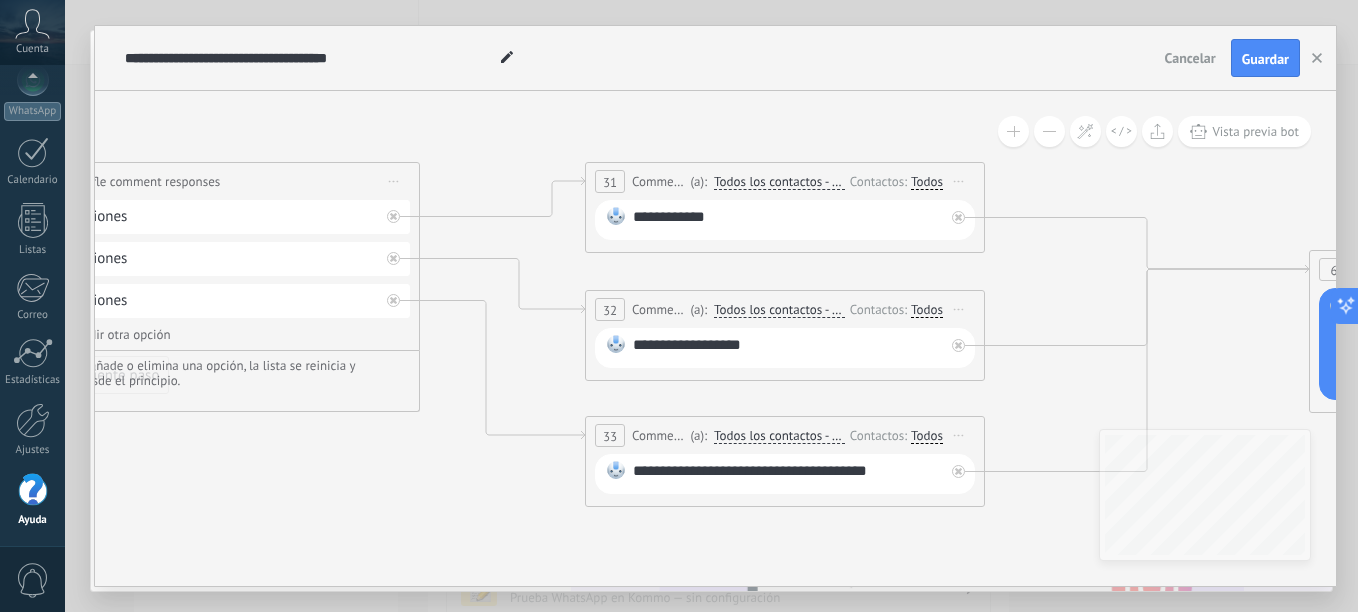 click on "**********" at bounding box center [788, 220] 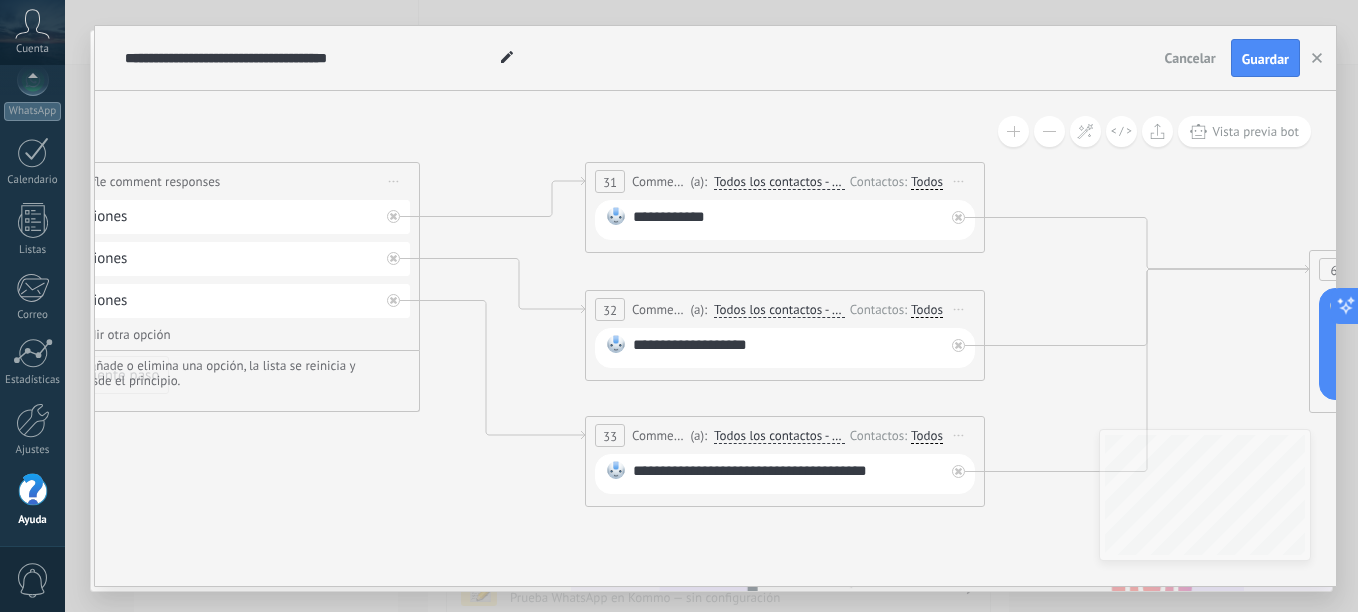 click on "**********" at bounding box center (788, 474) 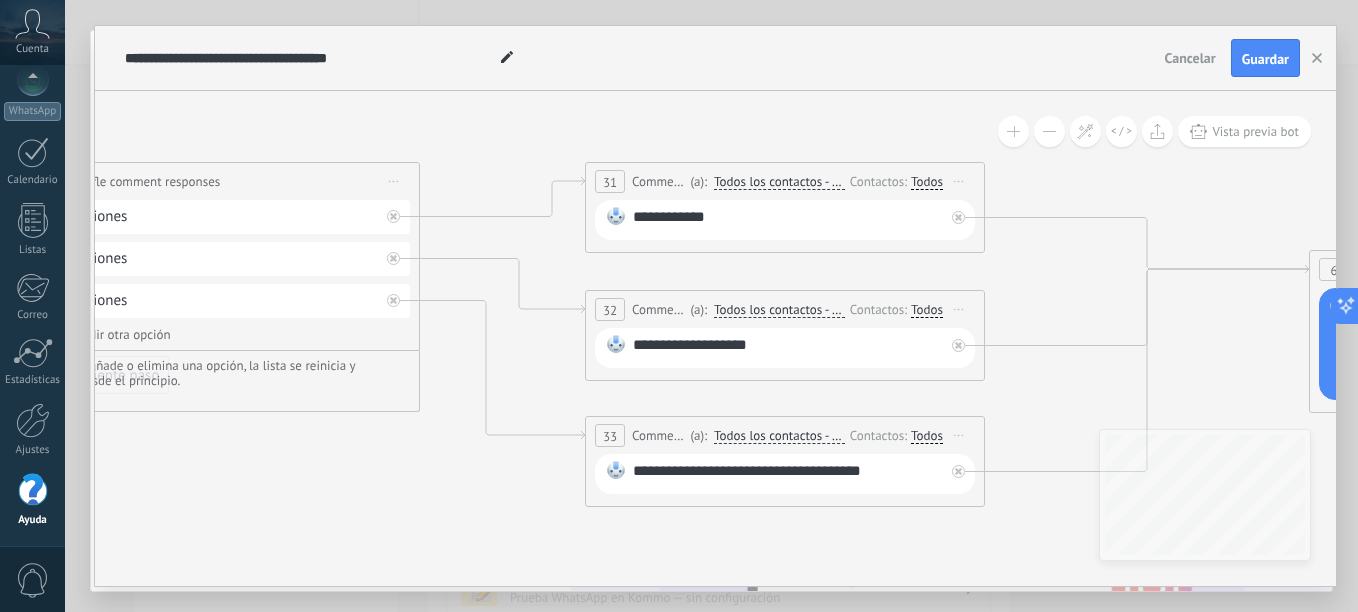 click on "**********" at bounding box center (788, 474) 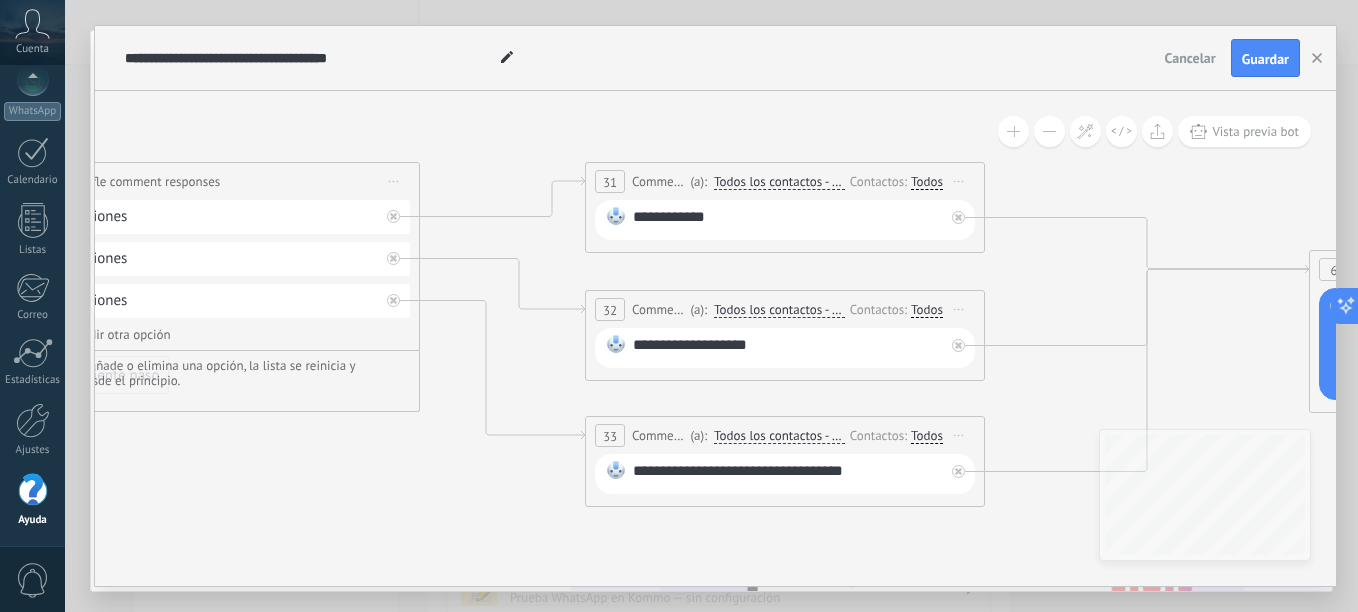 click on "**********" at bounding box center (788, 474) 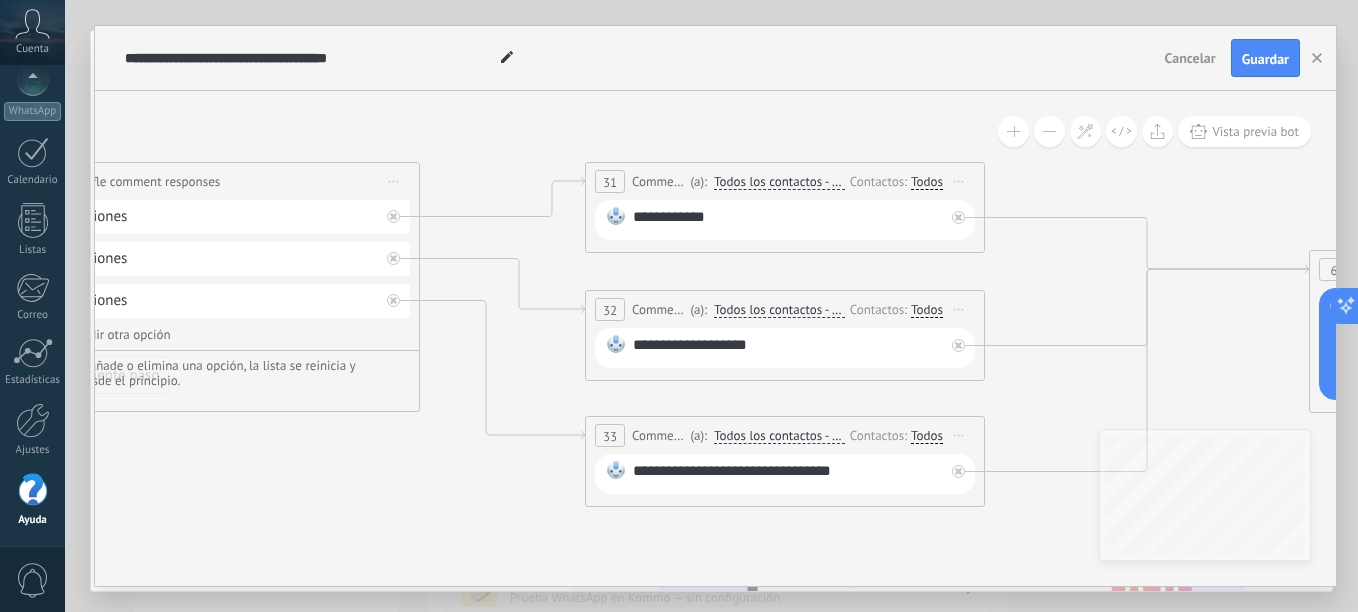 click 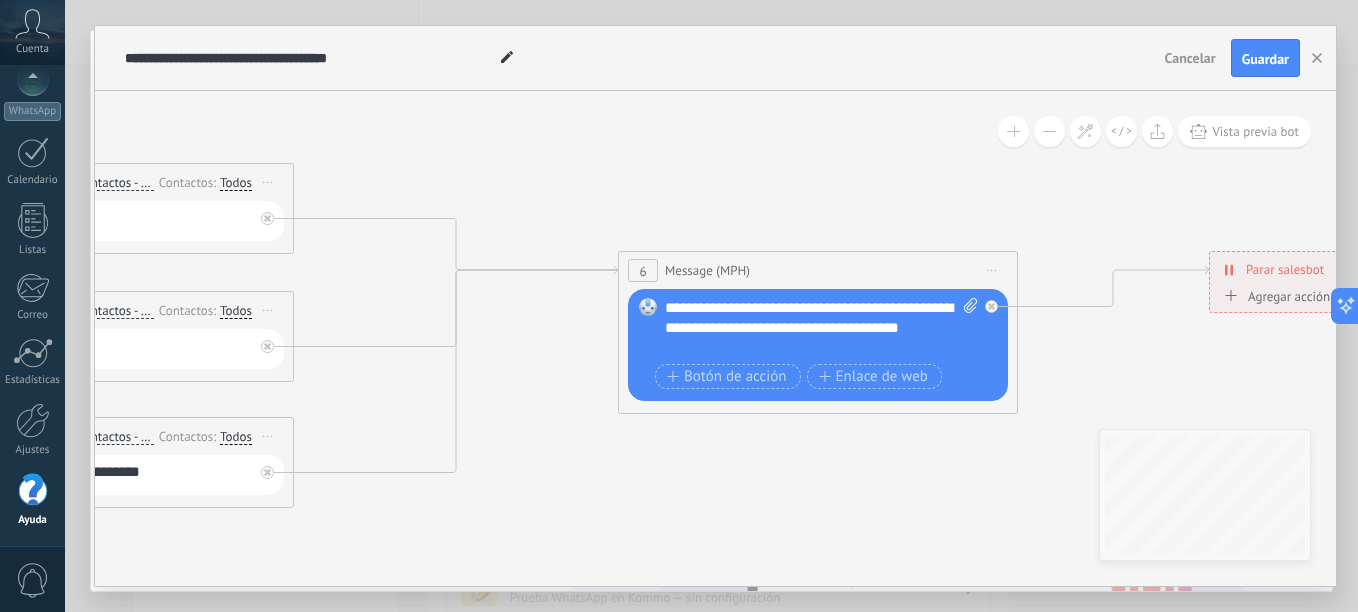 drag, startPoint x: 1150, startPoint y: 385, endPoint x: 492, endPoint y: 392, distance: 658.03723 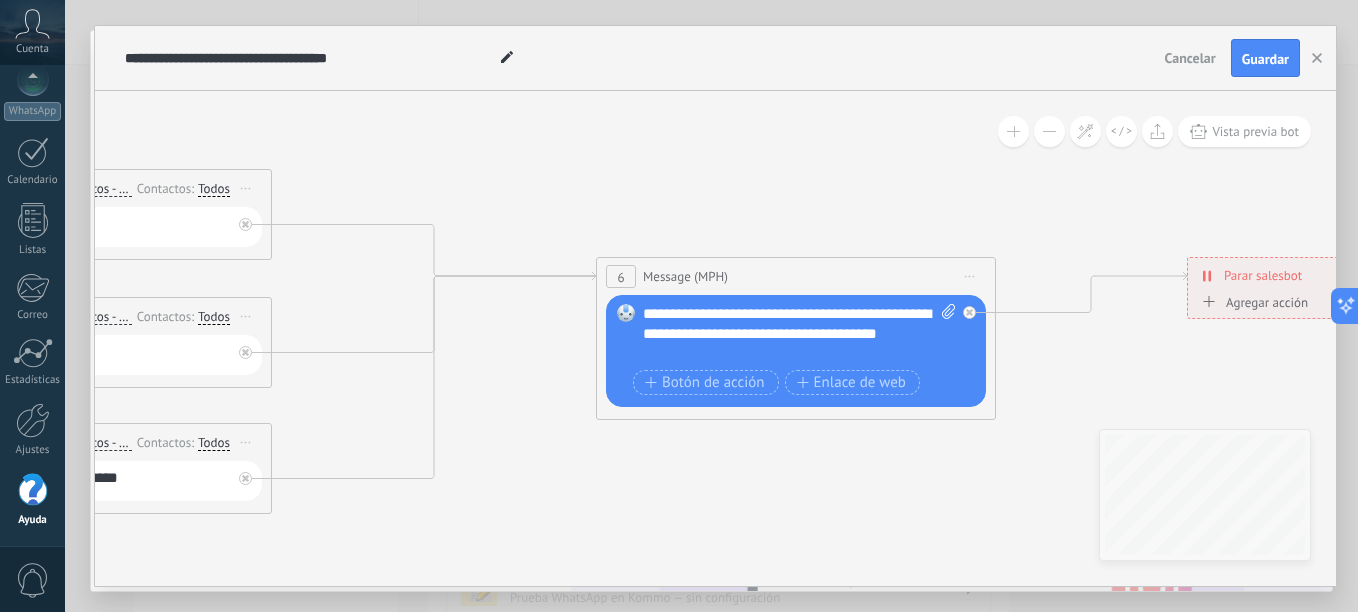 click on "**********" at bounding box center (799, 334) 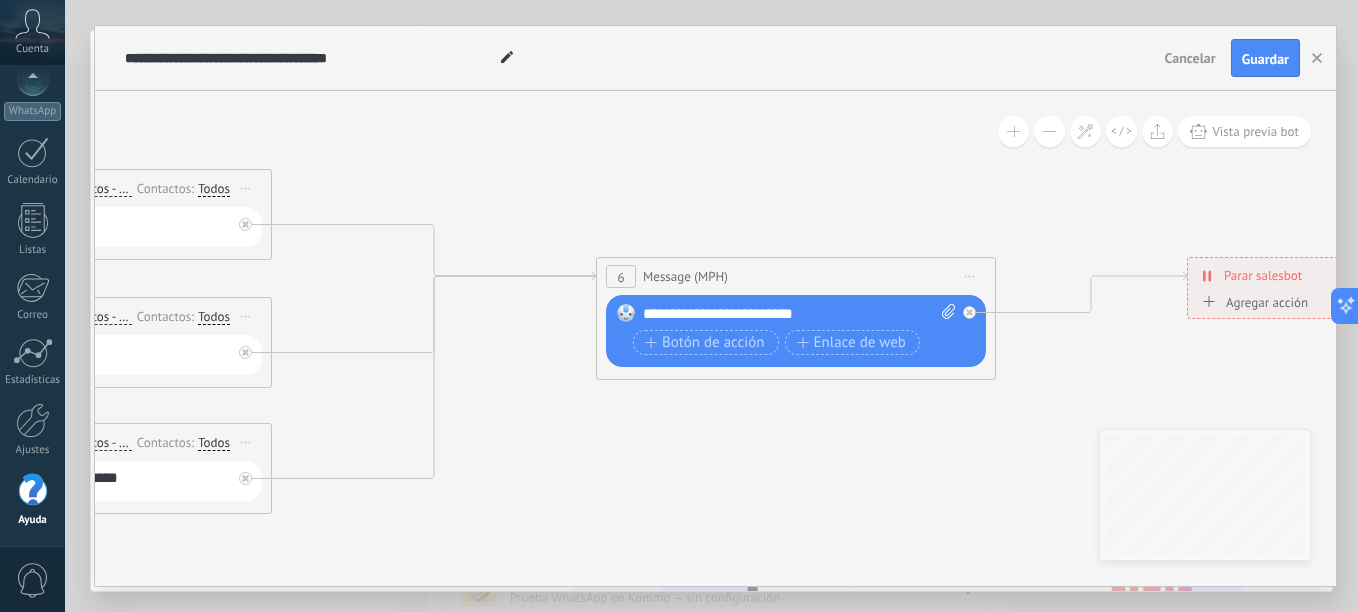 click on "**********" at bounding box center (799, 314) 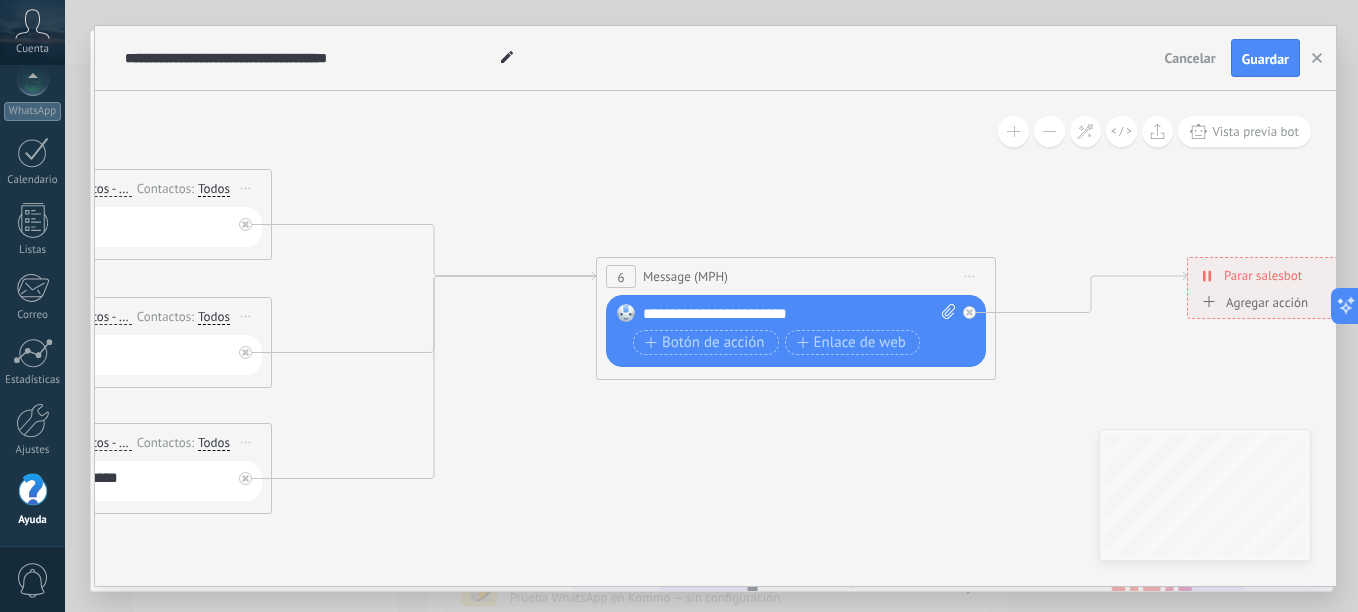 click on "**********" at bounding box center [799, 314] 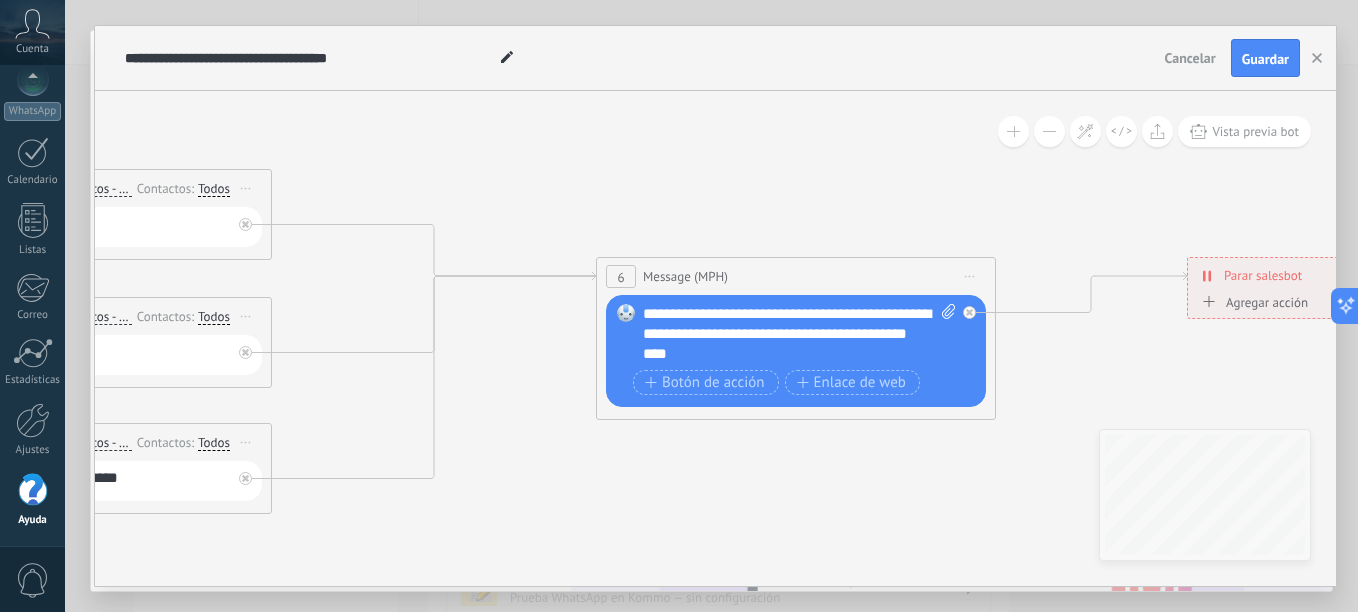 click 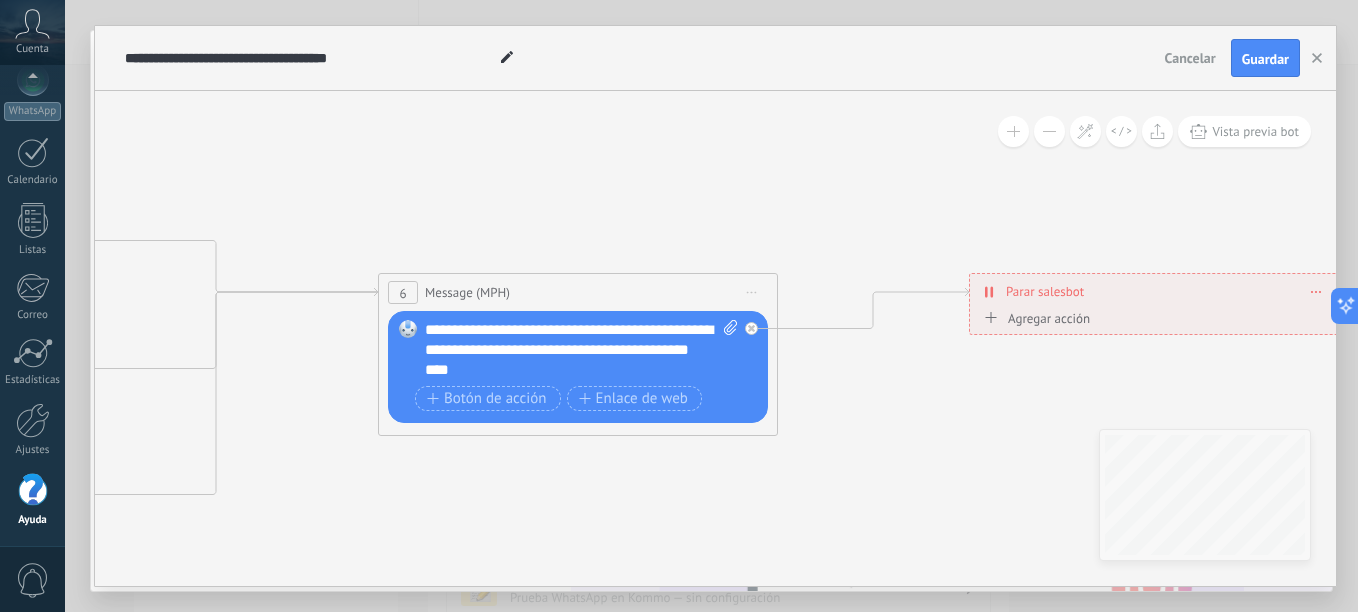 drag, startPoint x: 999, startPoint y: 452, endPoint x: 627, endPoint y: 456, distance: 372.0215 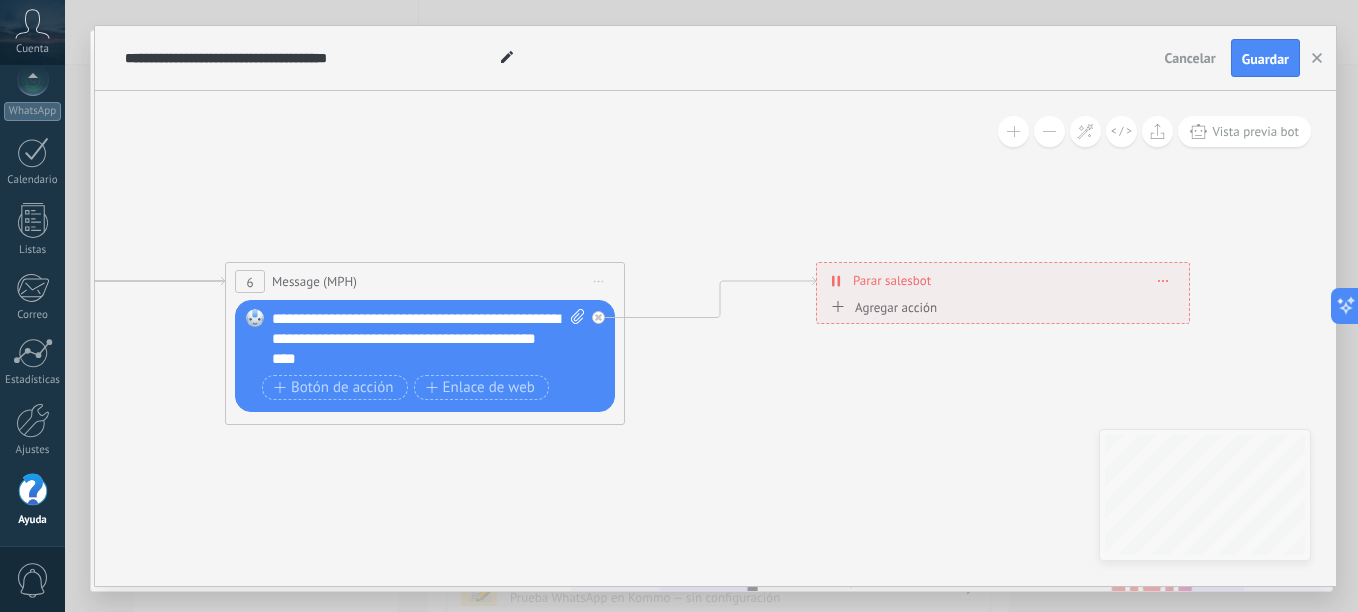 click on "Parar salesbot" at bounding box center (892, 280) 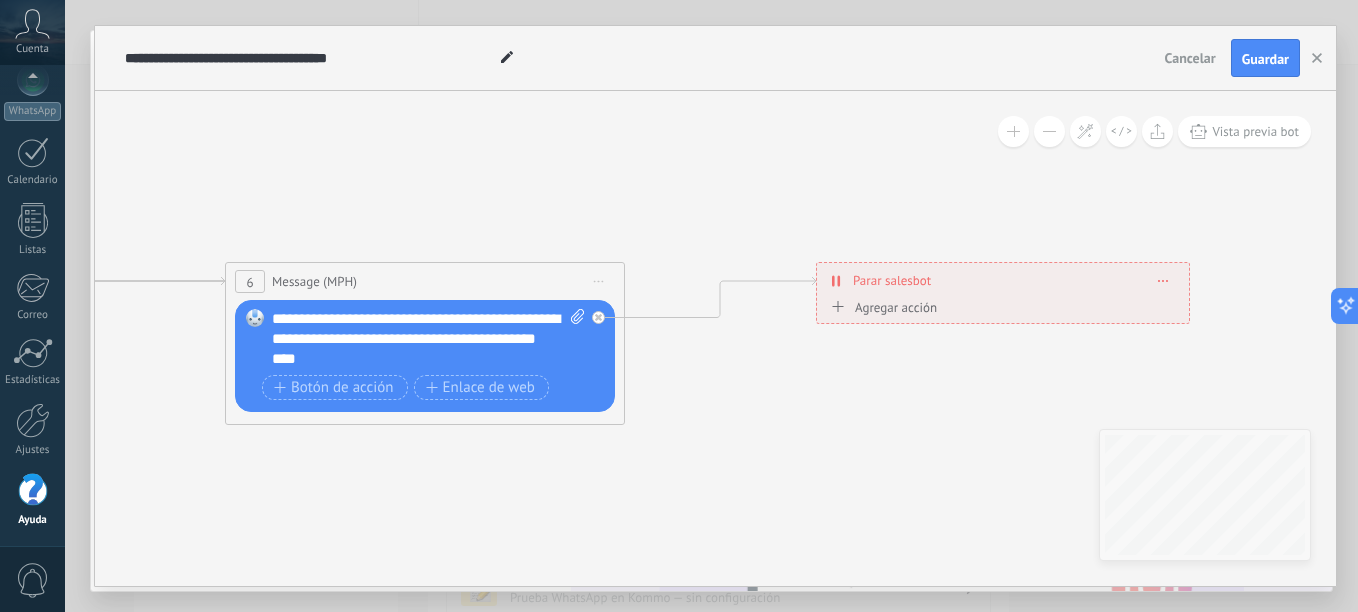 click 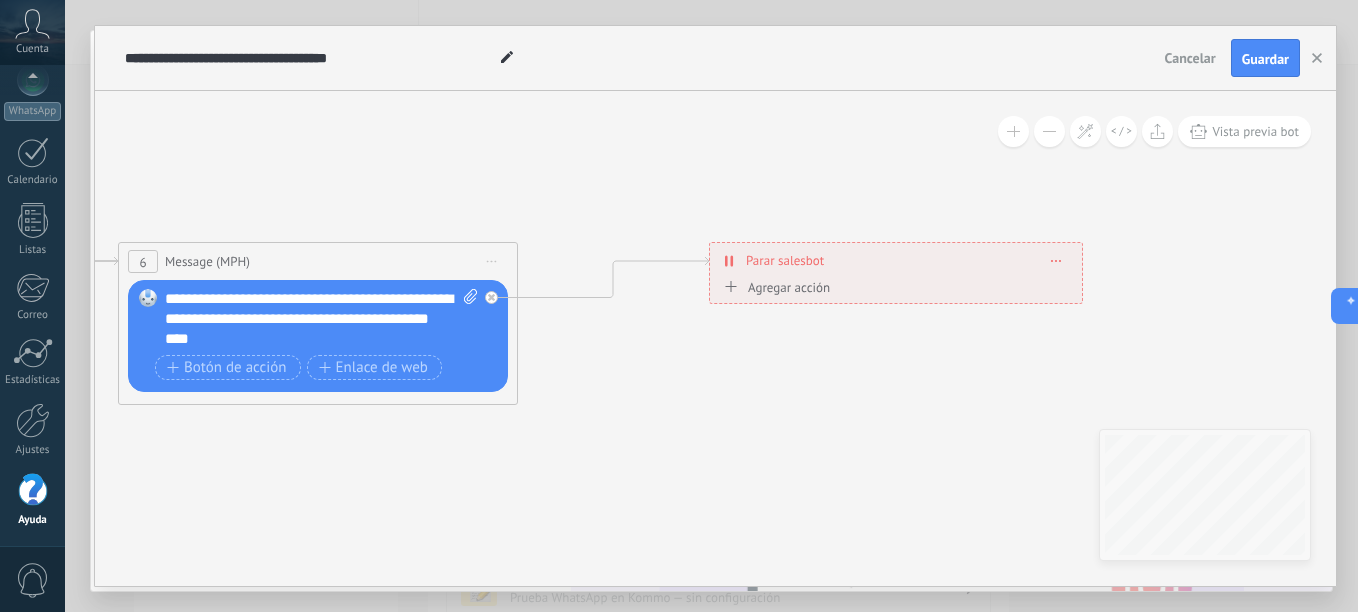 drag, startPoint x: 893, startPoint y: 306, endPoint x: 861, endPoint y: 361, distance: 63.631752 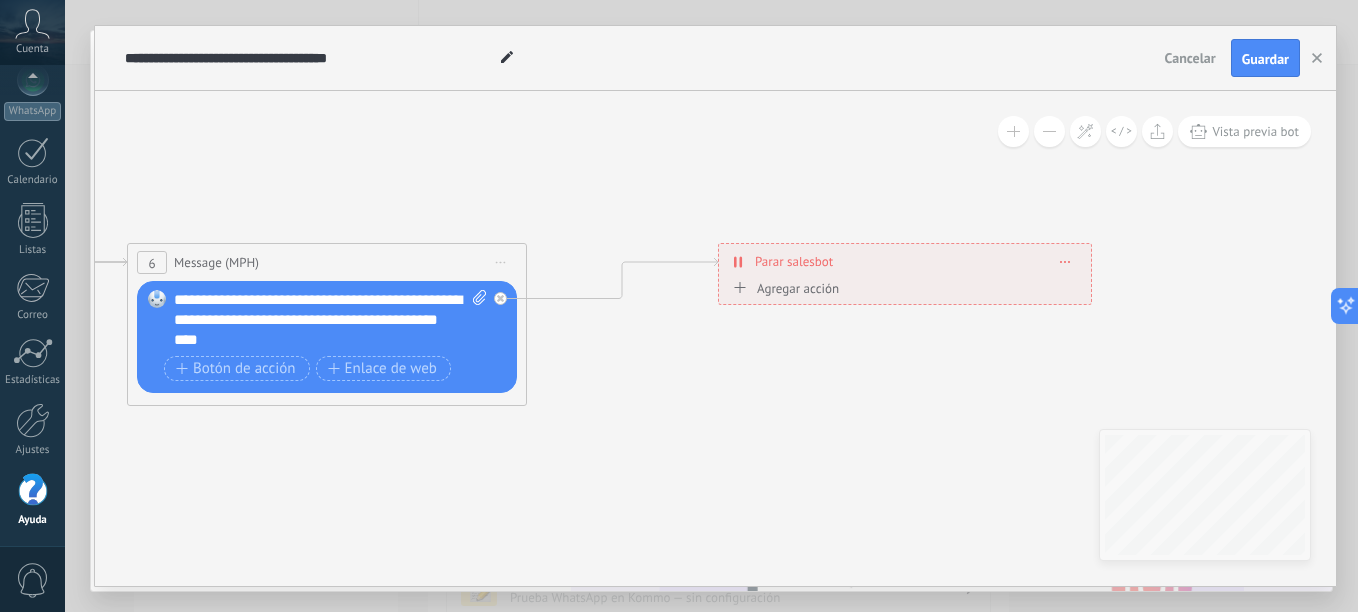 click on "Agregar acción" at bounding box center (783, 288) 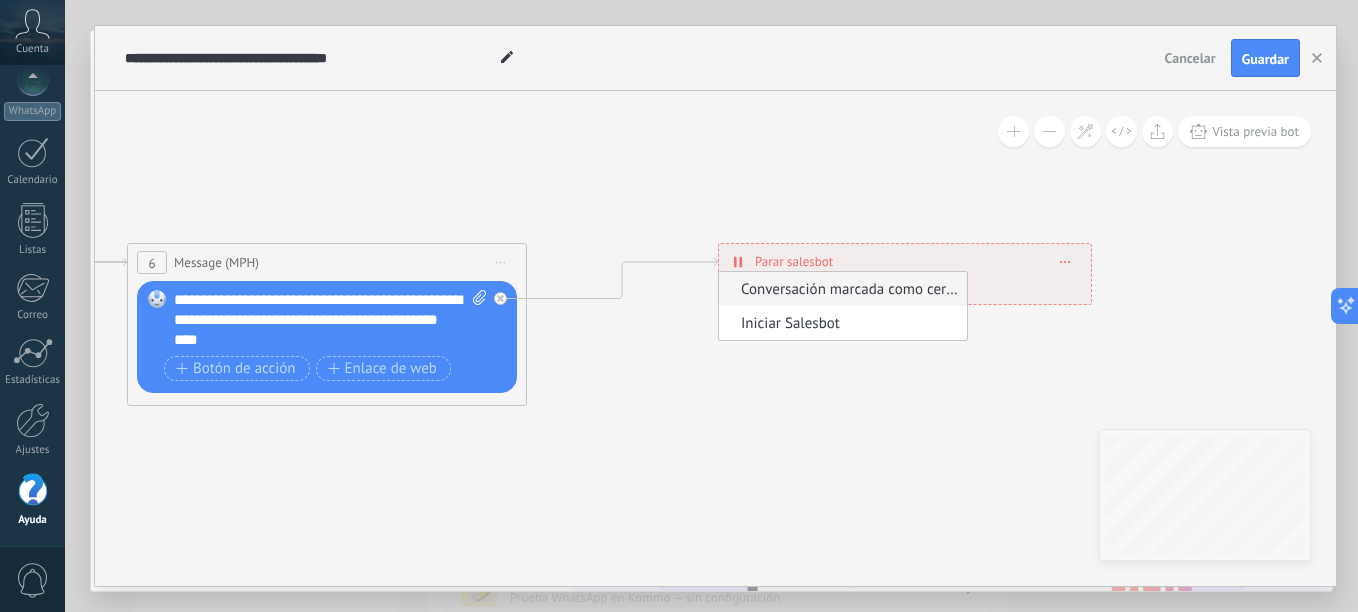 click 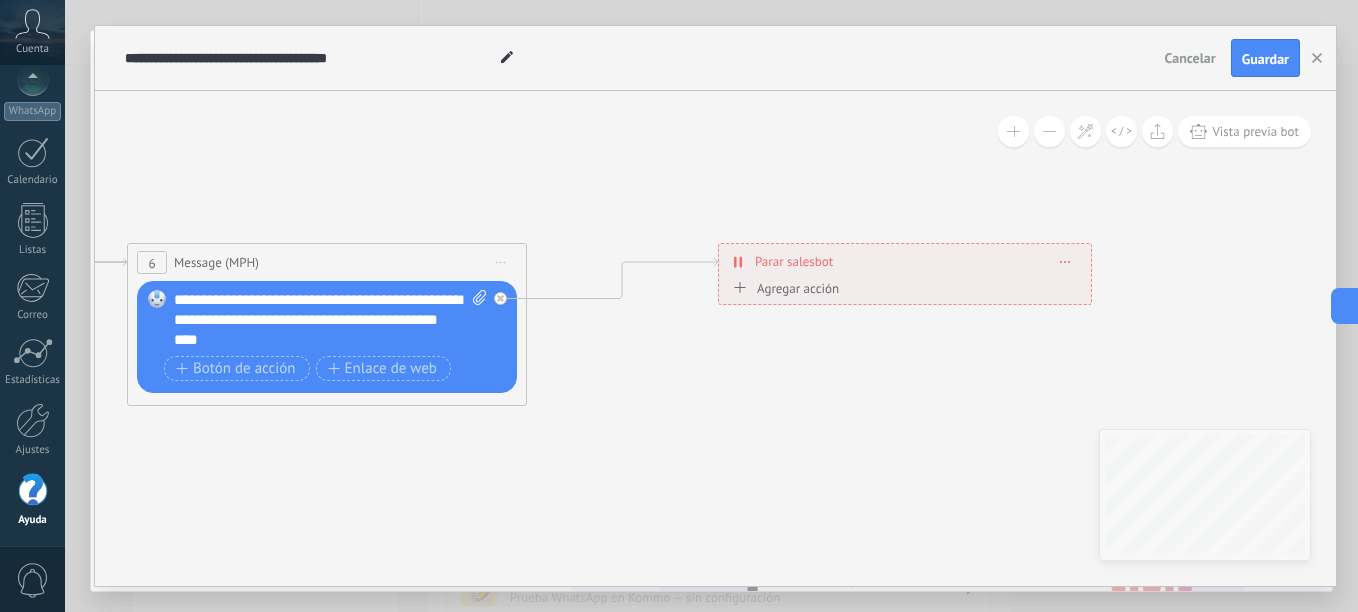 click 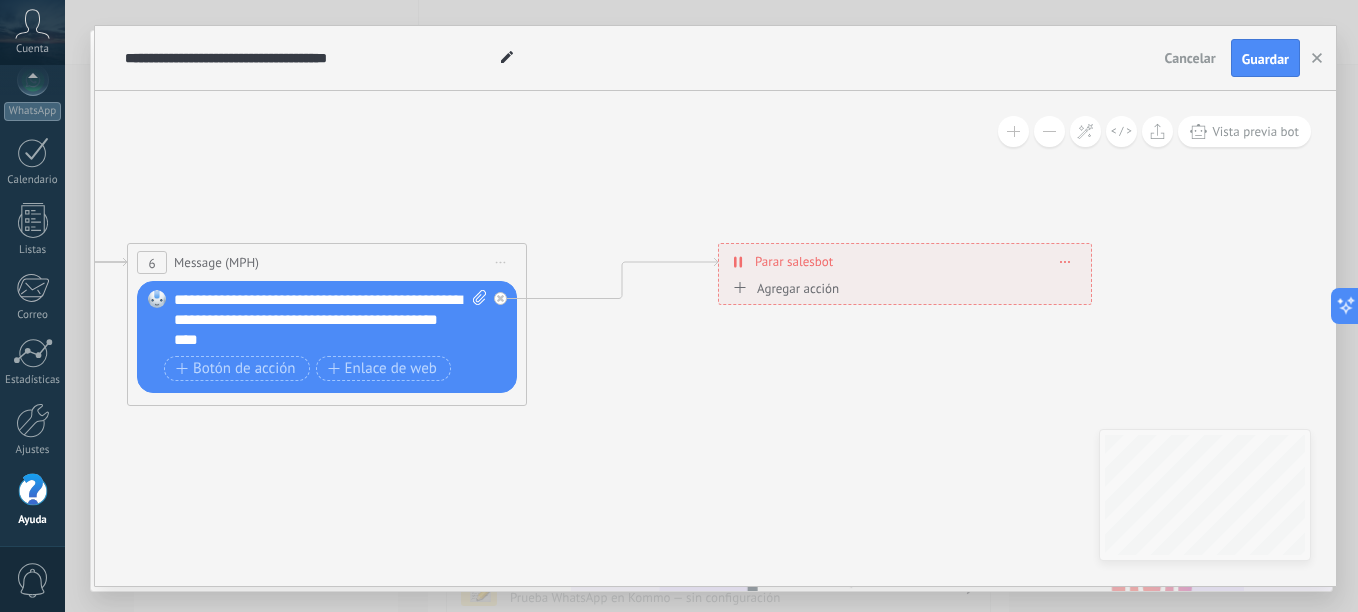 click on "Reemplazar
Quitar
Convertir a mensaje de voz
Arrastre la imagen aquí para adjuntarla.
Añadir imagen
Subir
Arrastrar y soltar
Archivo no encontrado
Escribe tu mensaje..." at bounding box center [327, 337] 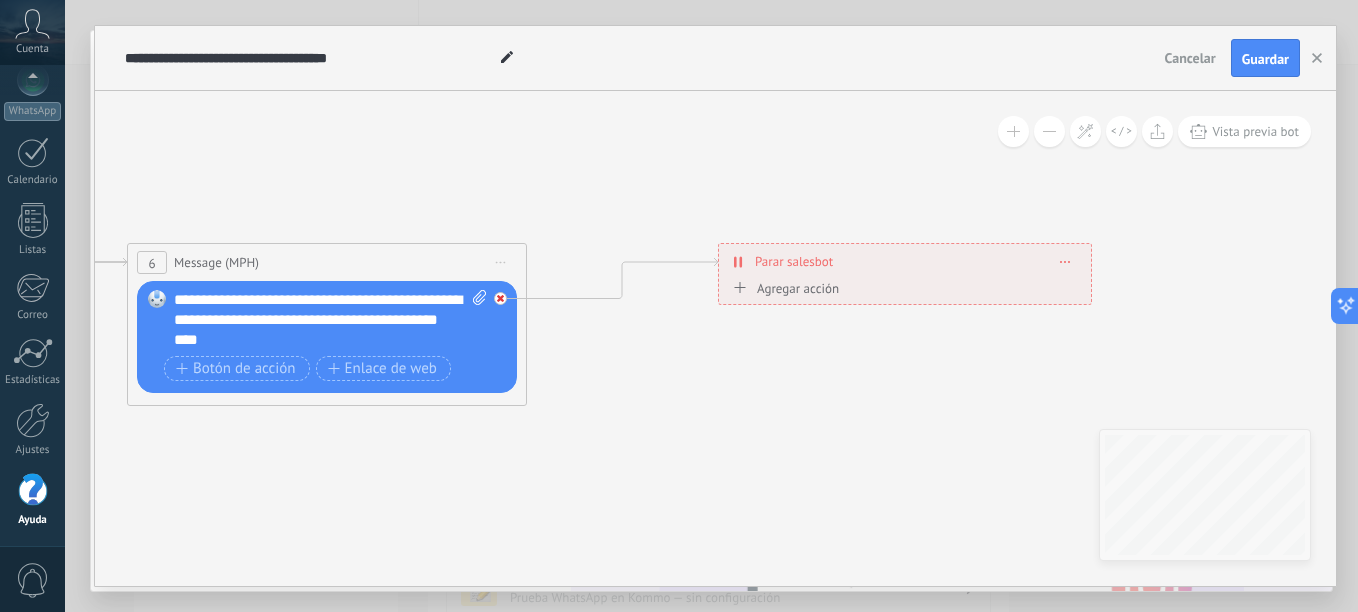 click 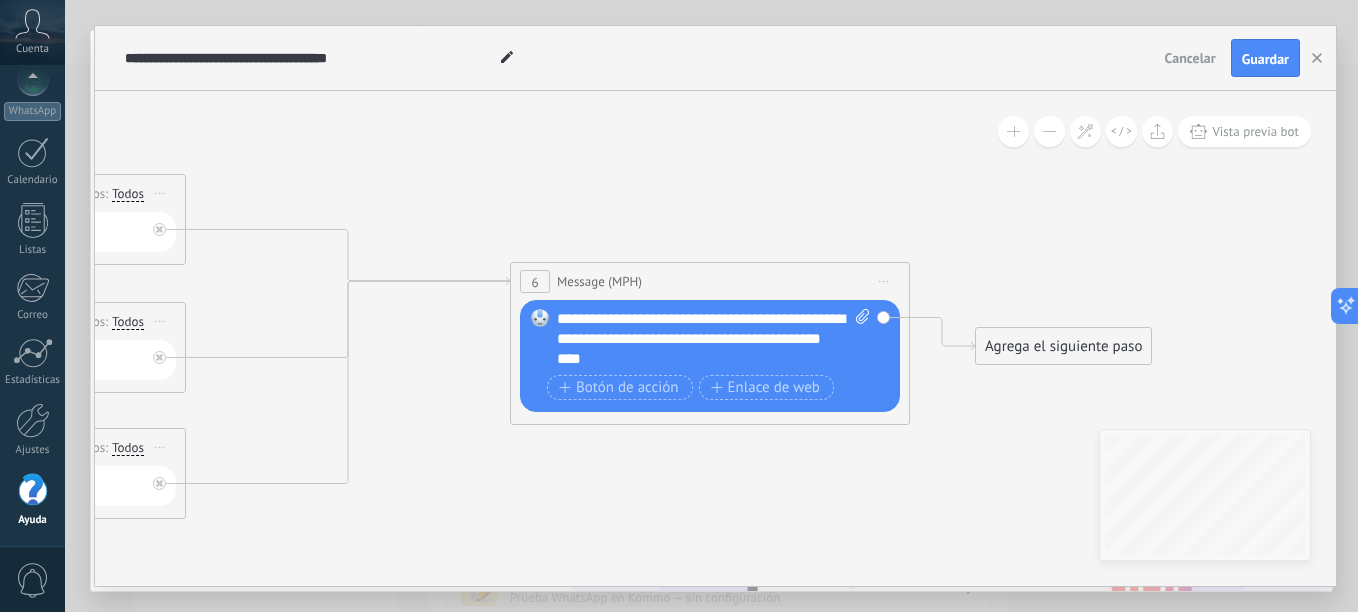 drag, startPoint x: 653, startPoint y: 395, endPoint x: 1036, endPoint y: 414, distance: 383.47098 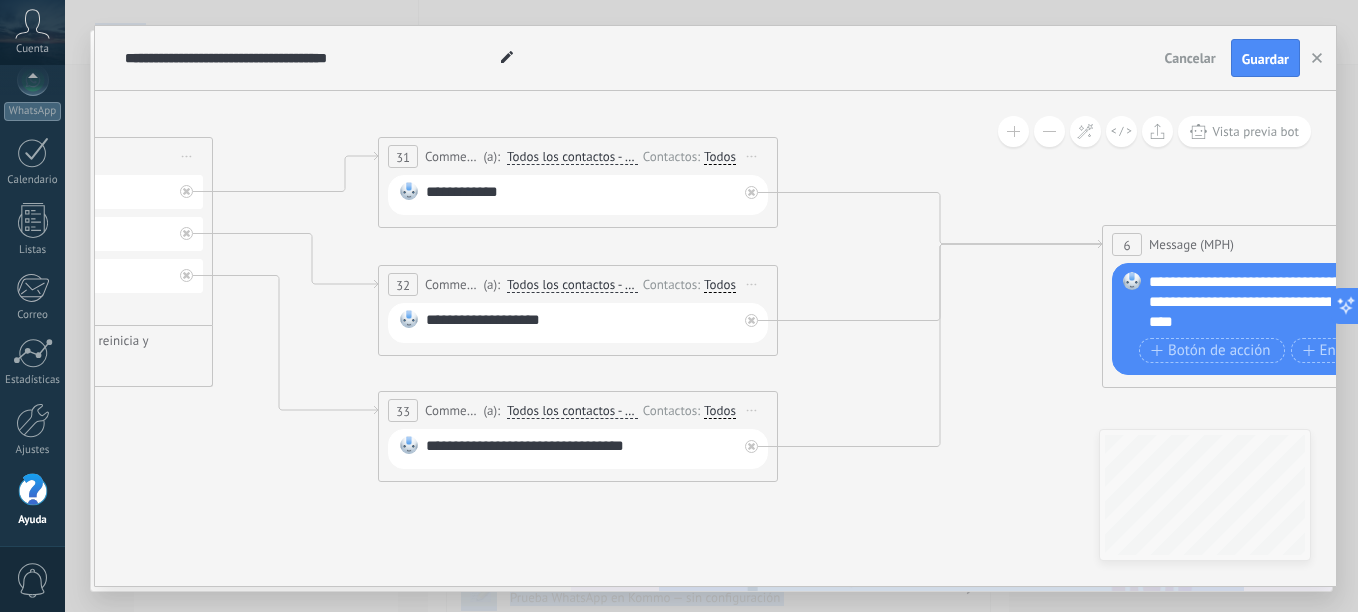 drag, startPoint x: 769, startPoint y: 494, endPoint x: 1361, endPoint y: 457, distance: 593.15515 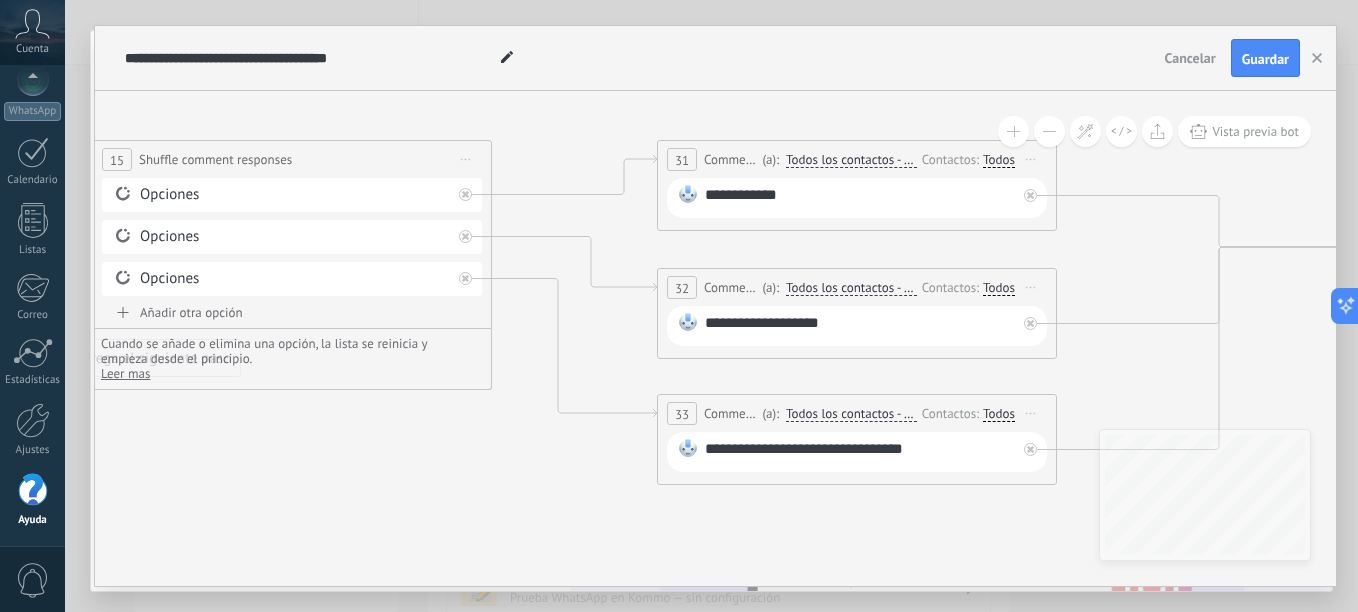 drag, startPoint x: 957, startPoint y: 417, endPoint x: 1310, endPoint y: 419, distance: 353.00568 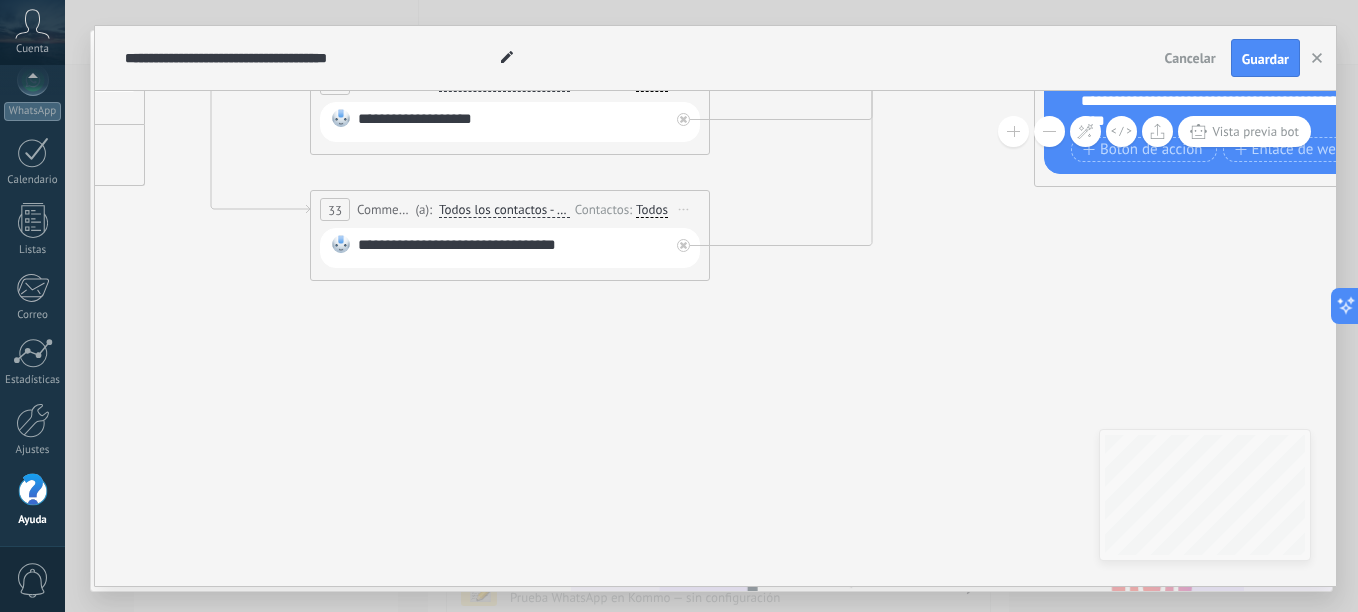 drag, startPoint x: 1269, startPoint y: 402, endPoint x: 849, endPoint y: 199, distance: 466.4858 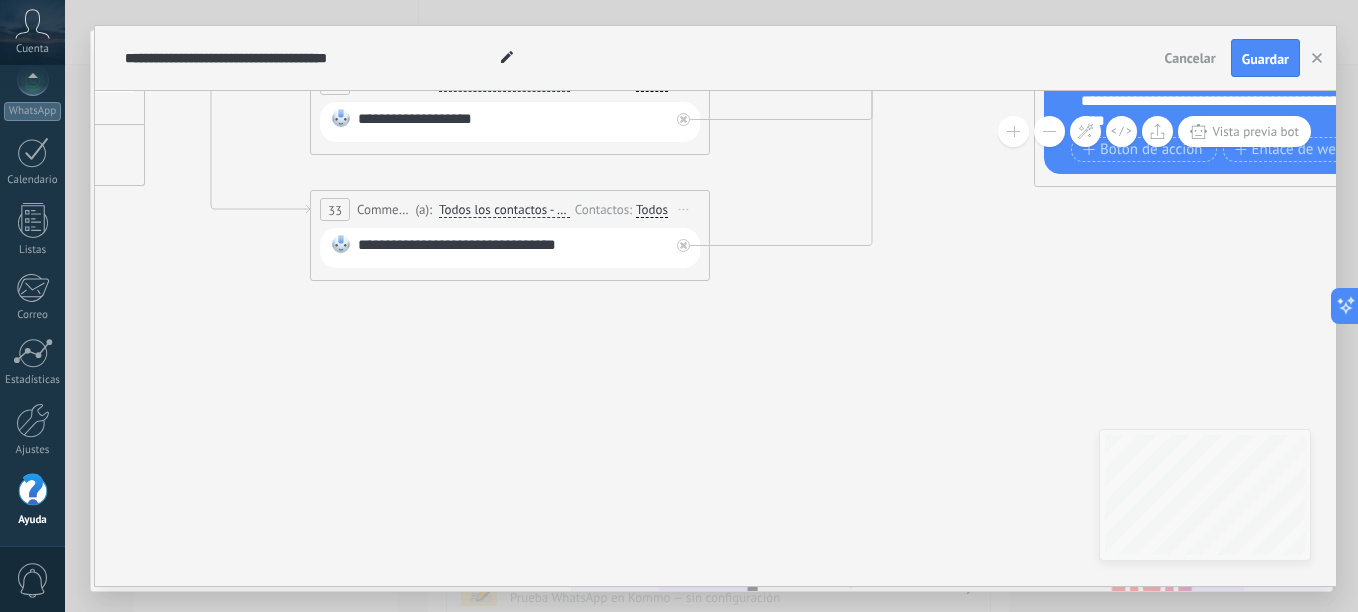 click 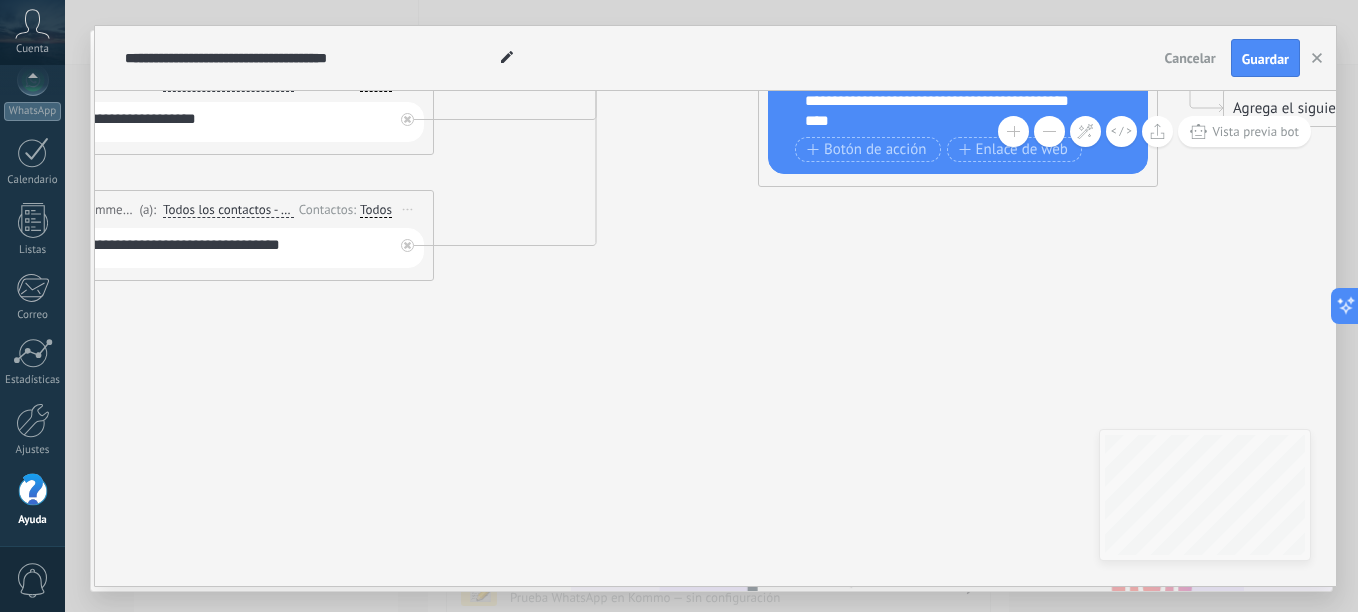 drag, startPoint x: 856, startPoint y: 233, endPoint x: 508, endPoint y: 226, distance: 348.0704 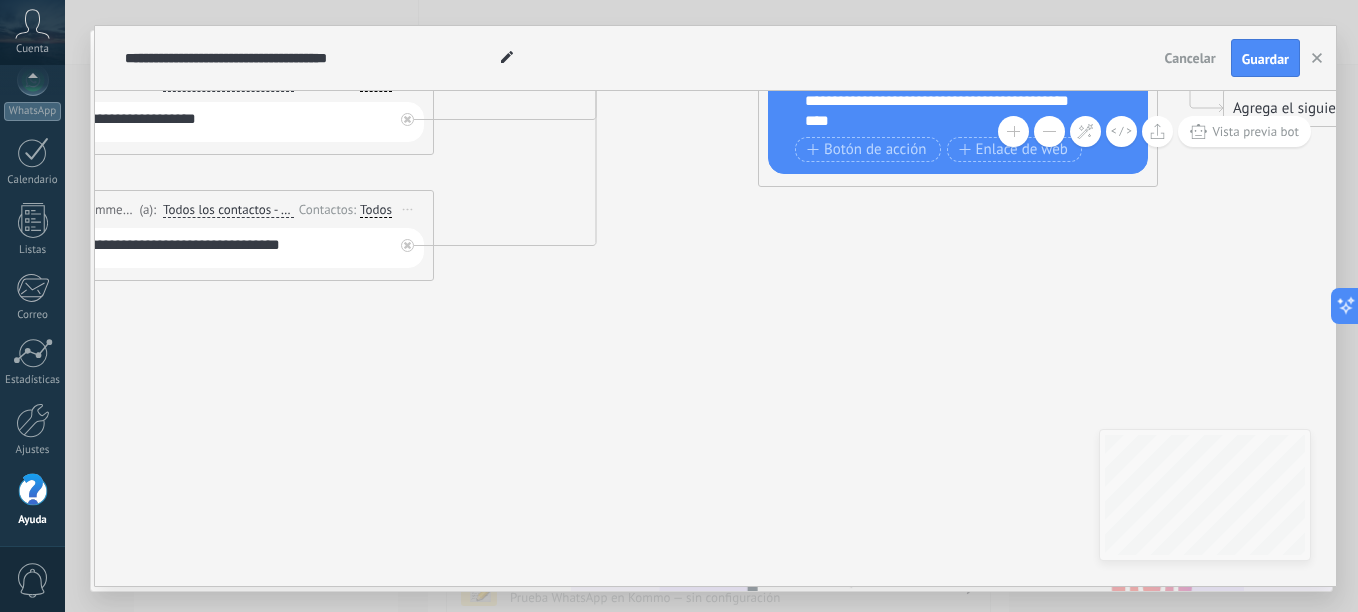 click 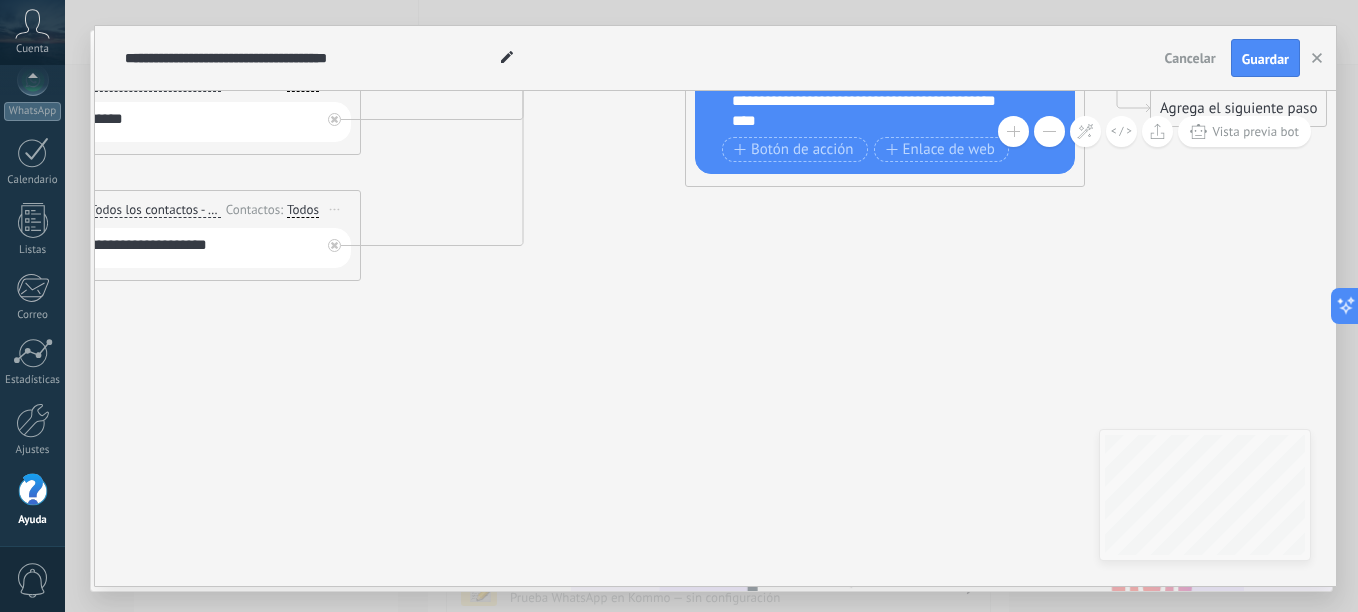 click 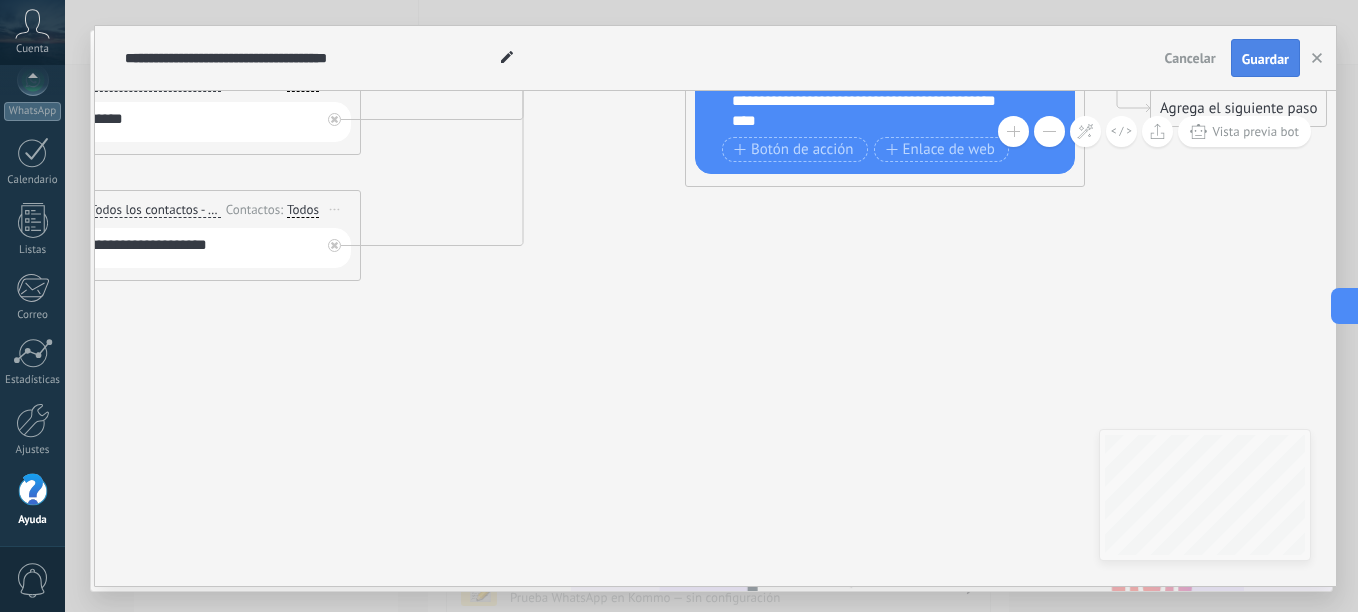 click on "Guardar" at bounding box center [1265, 58] 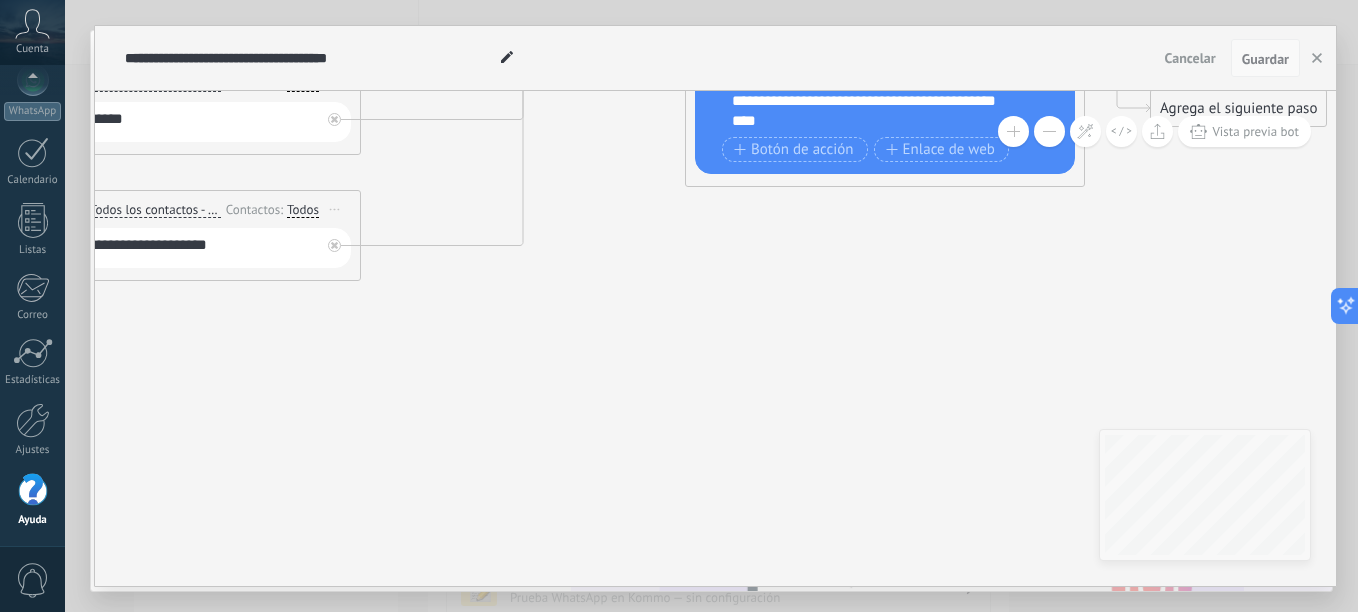 click on "Guardar" at bounding box center [1265, 59] 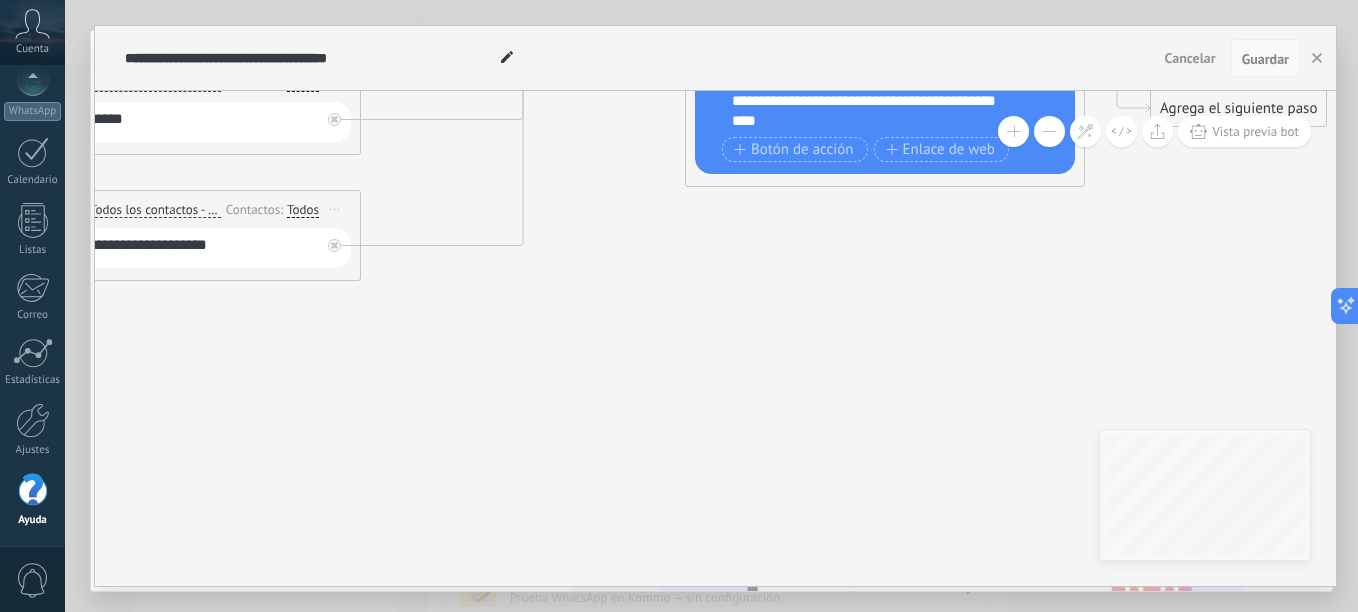 click on "Guardar" at bounding box center (1265, 59) 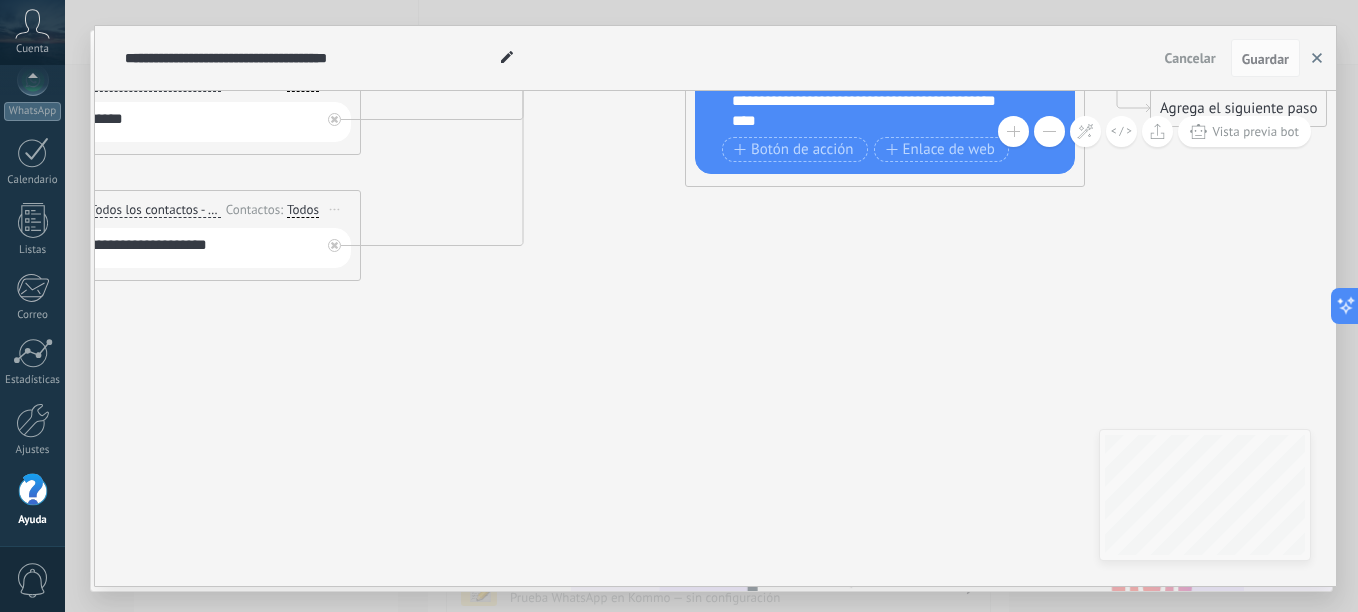 click at bounding box center [1317, 58] 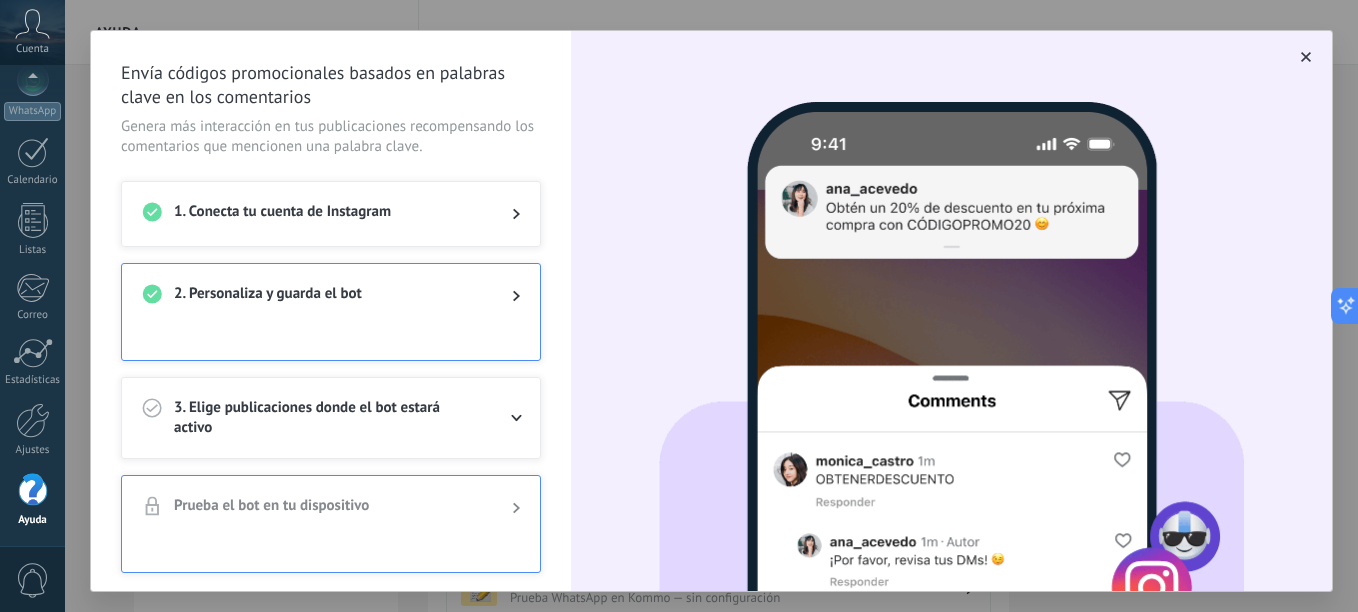 click on "3. Elige publicaciones donde el bot estará activo" at bounding box center (327, 418) 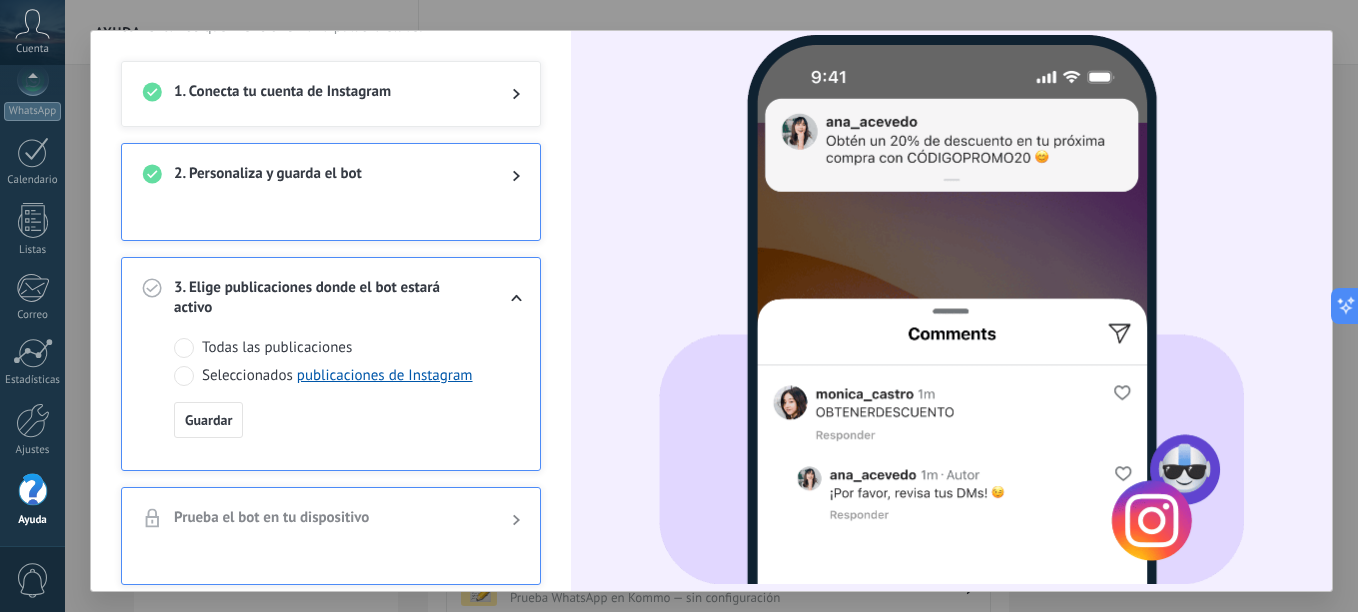 scroll, scrollTop: 160, scrollLeft: 0, axis: vertical 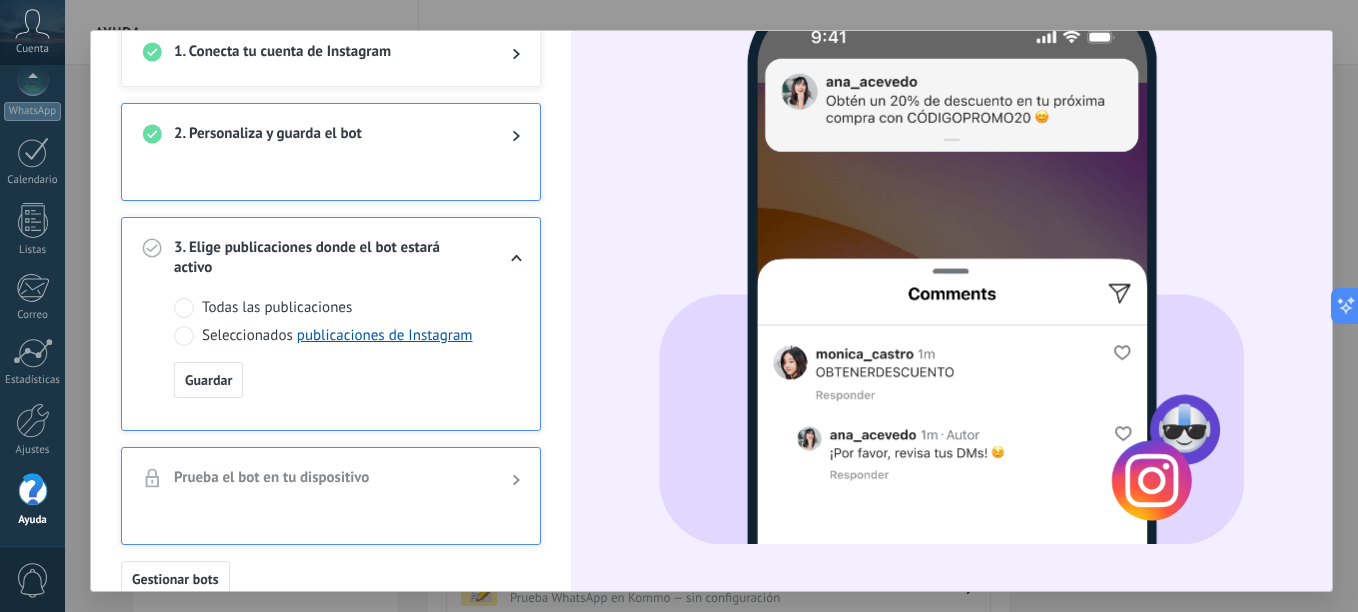 click at bounding box center (184, 336) 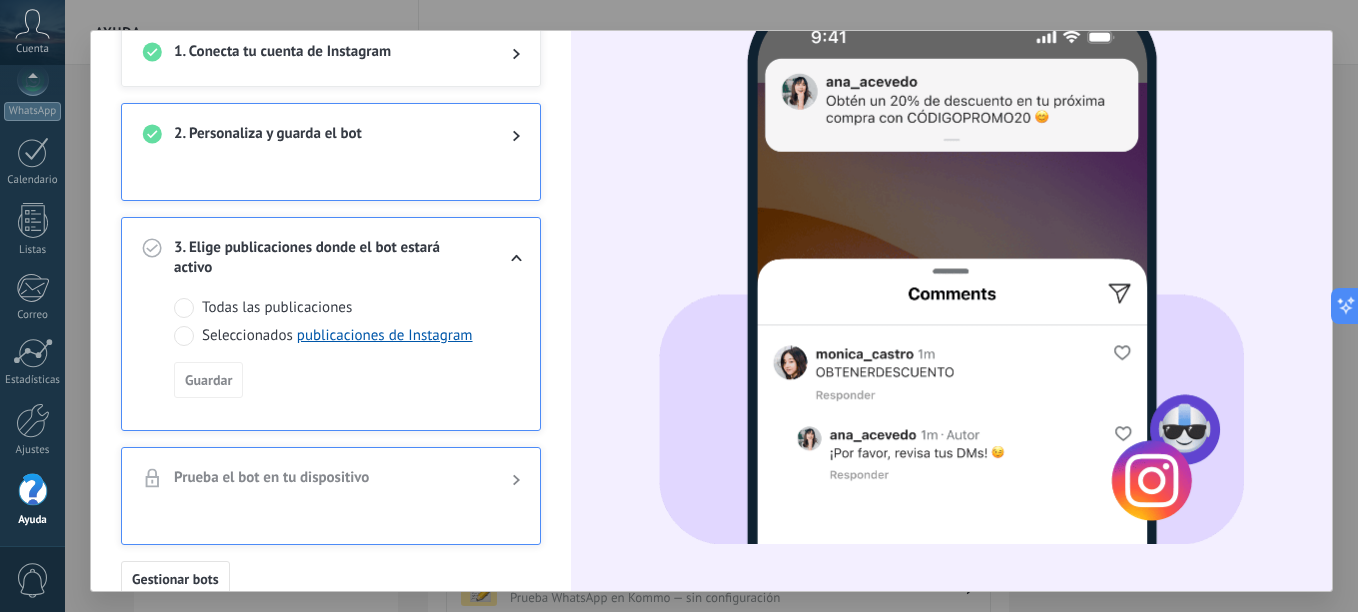 scroll, scrollTop: 196, scrollLeft: 0, axis: vertical 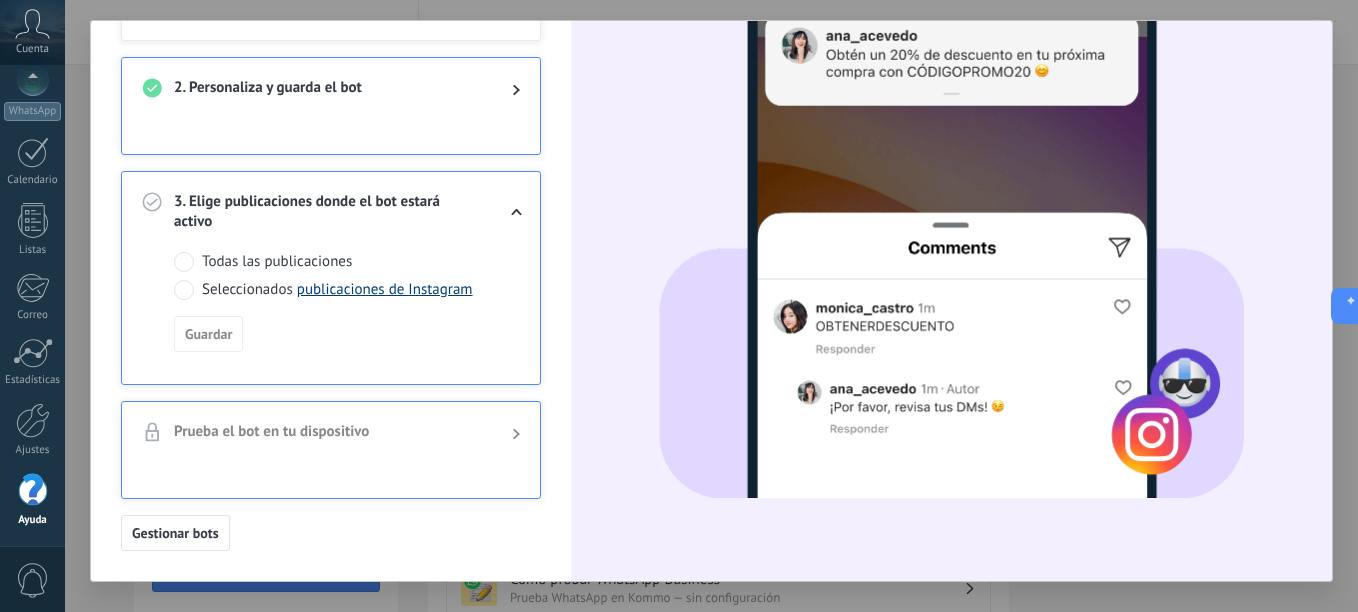 click on "publicaciones de Instagram" at bounding box center [385, 289] 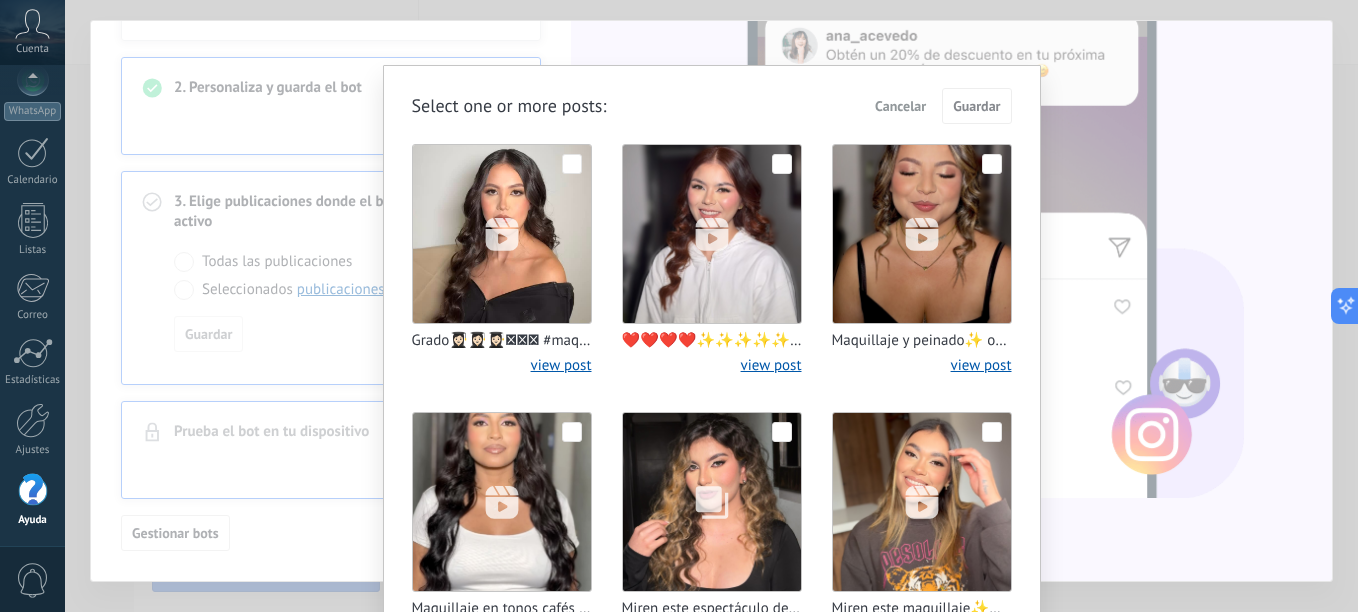 click on "Select one or more posts : Cancelar Guardar Grado👩🏻‍🎓👩🏻‍🎓👩🏻‍🎓🩷🩷🩷
#maquilladorasabananorte #maquilladoraprofesional #maquillajeprofesional #maquillajesocial #maquillajecajica #maquilladora #maquilladorabogota #maquilladorachia #maquilladoras view post ❤️❤️❤️❤️✨✨✨✨✨
#maquilladorasabananorte #maquilladoraprofesional #maquillajeprofesional #maquillajesocial #maquillajecajica #maquilladoracajica #maquilladora #maquilladorabogota #maquilladorachia #maquilladorazipaquira #maquilladoras view post Maquillaje y peinado✨ ondas tradicionales
#maquilladorasabananorte #maquilladoraprofesional #maquillajeprofesional #maquillajesocial #maquillajesocial #maquillajecajica #maquilladoracajica #maquilladora #maquilladorabogota #maquilladorachia #maquilladoras #peinadoscajica view post view post Miren este espectáculo de mujer 🤩✨
#maquillajesocial #maquilladoraprofesional #maquilladoracajica #maquilladorachia view post view post view post view post" at bounding box center [711, 306] 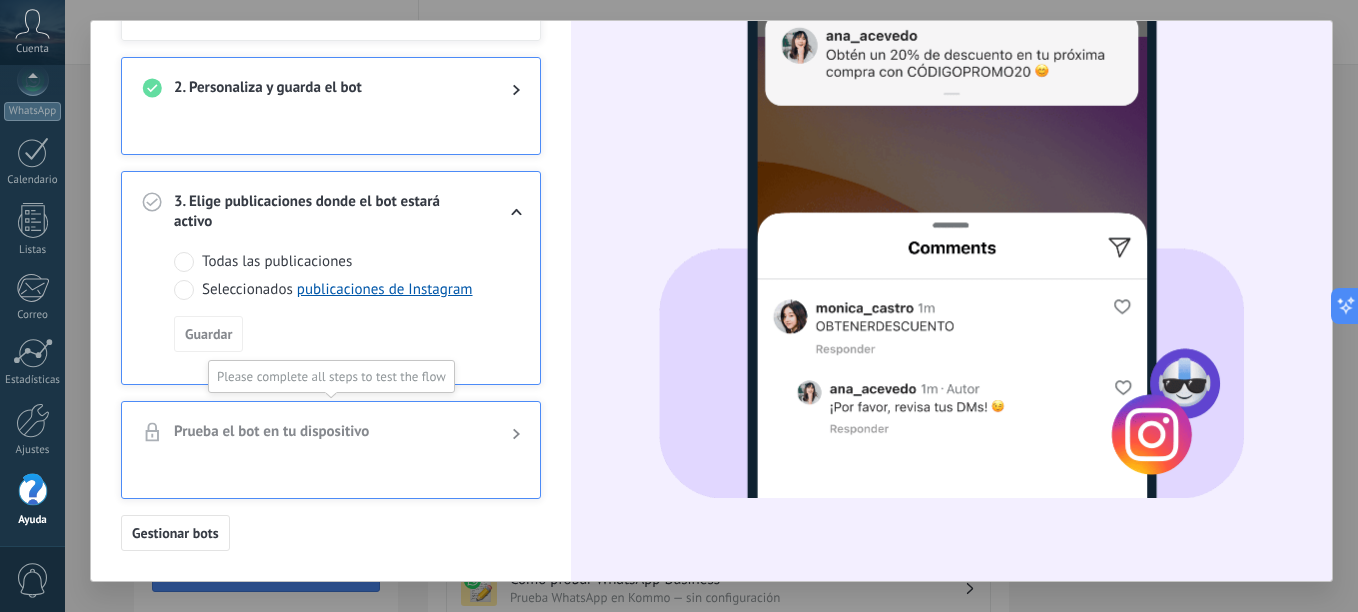 click on "Prueba el bot en tu dispositivo" at bounding box center [331, 434] 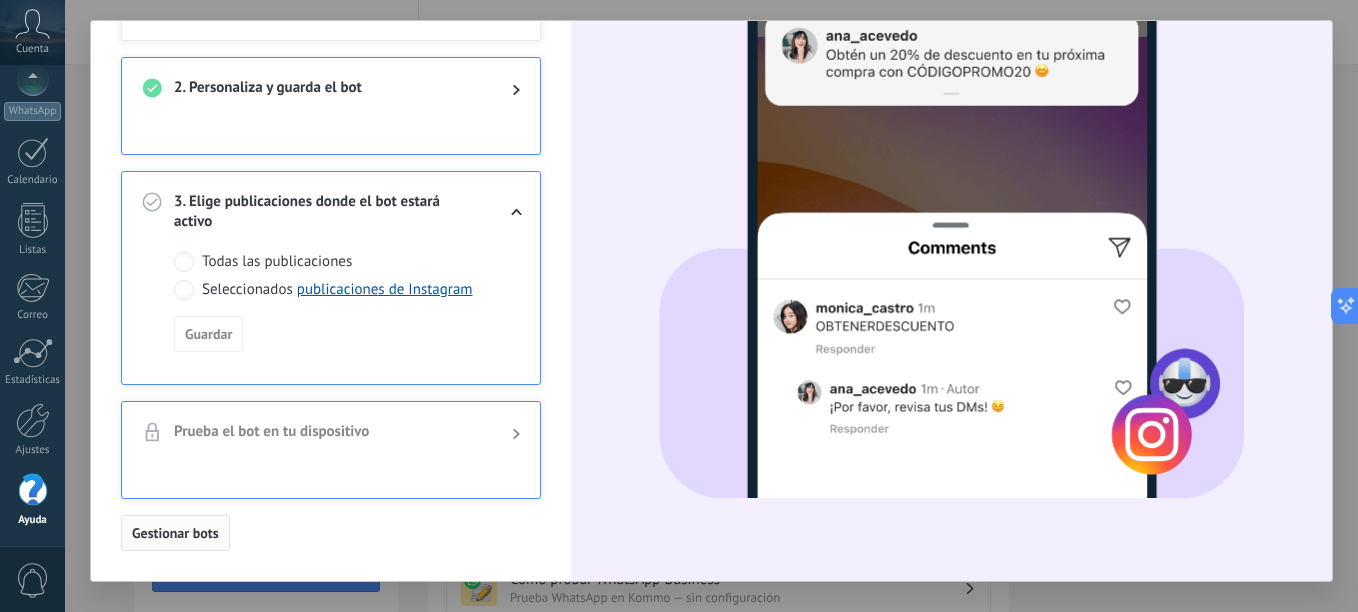 click on "Gestionar bots" at bounding box center (175, 533) 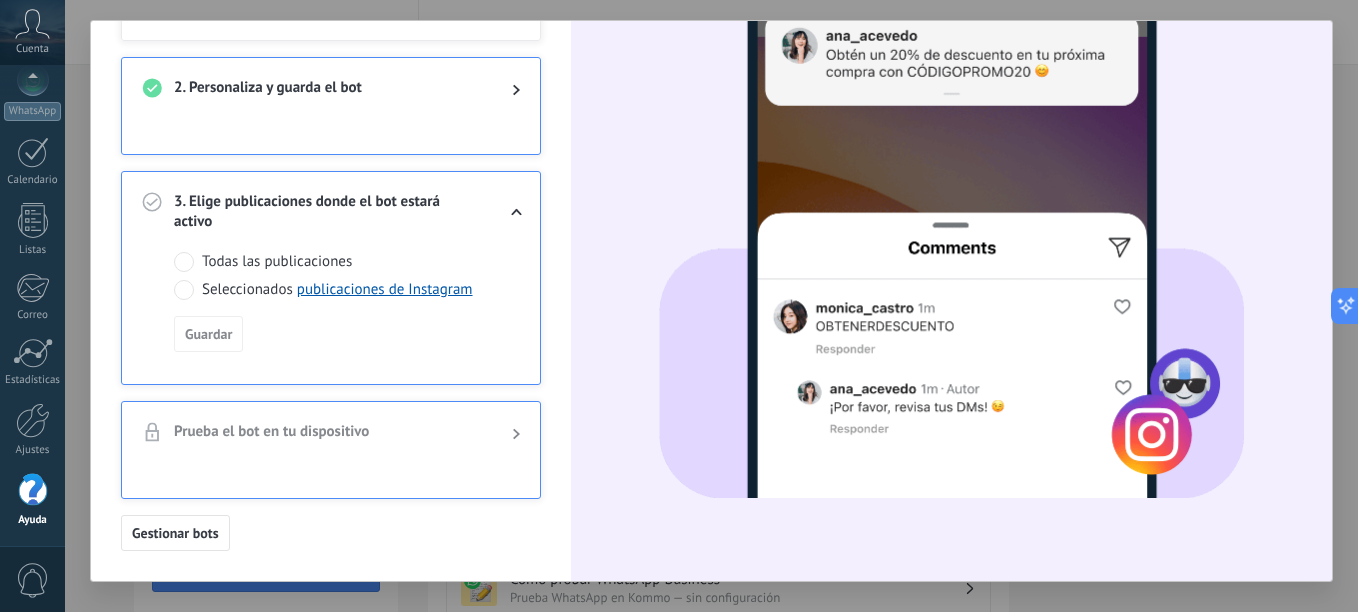 click on "3. Elige publicaciones donde el bot estará activo" at bounding box center [331, 212] 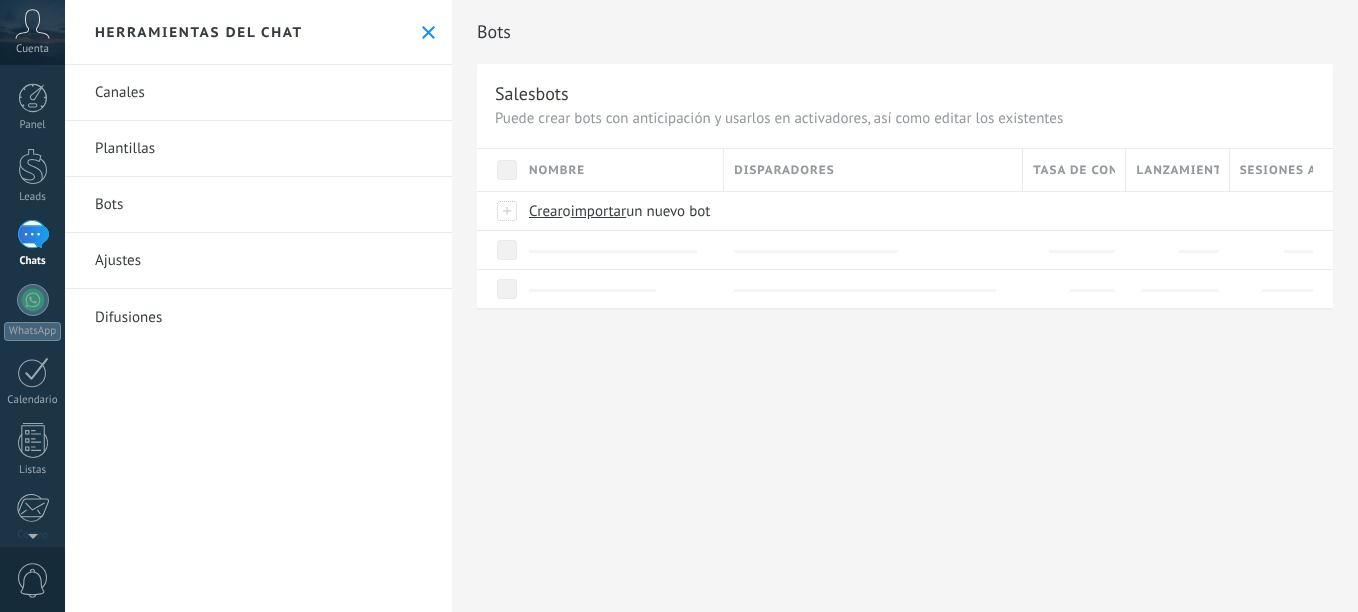 scroll, scrollTop: 0, scrollLeft: 0, axis: both 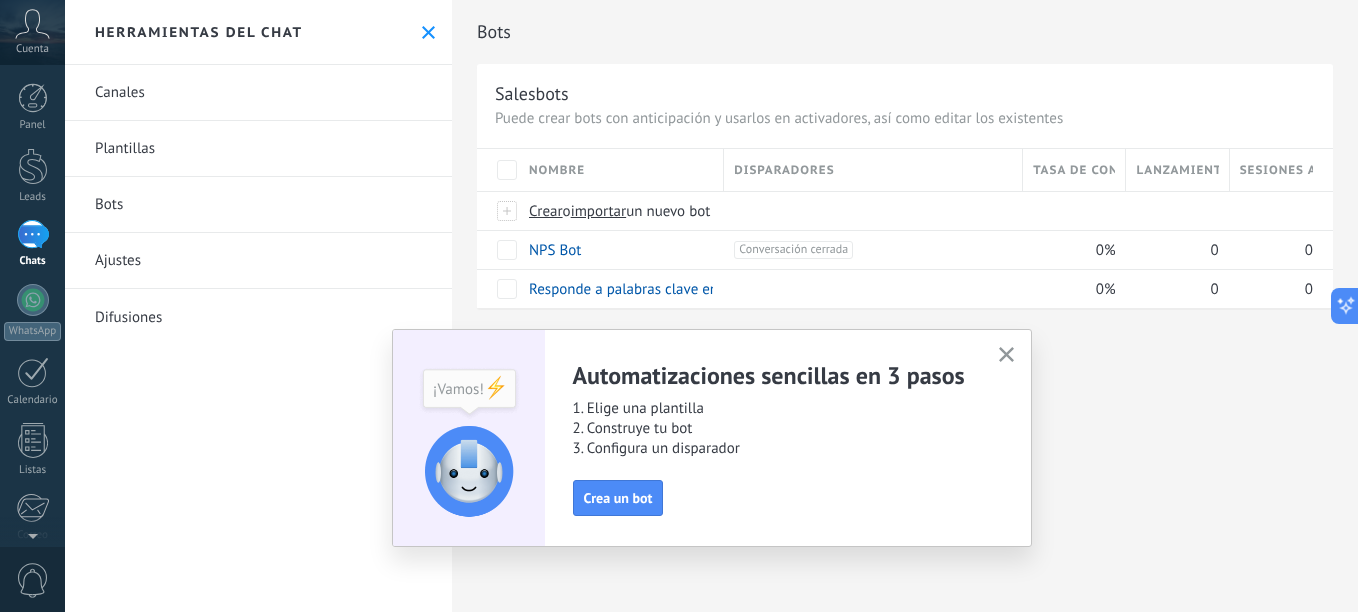 click 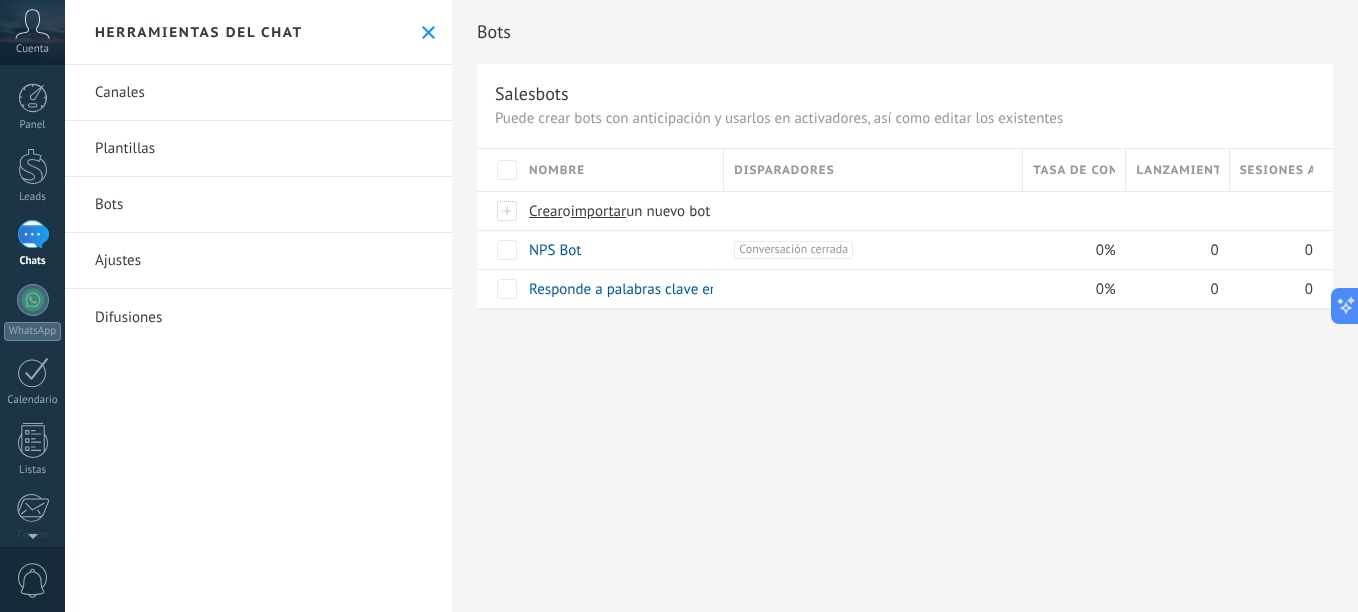 click on "Nombre" at bounding box center [621, 170] 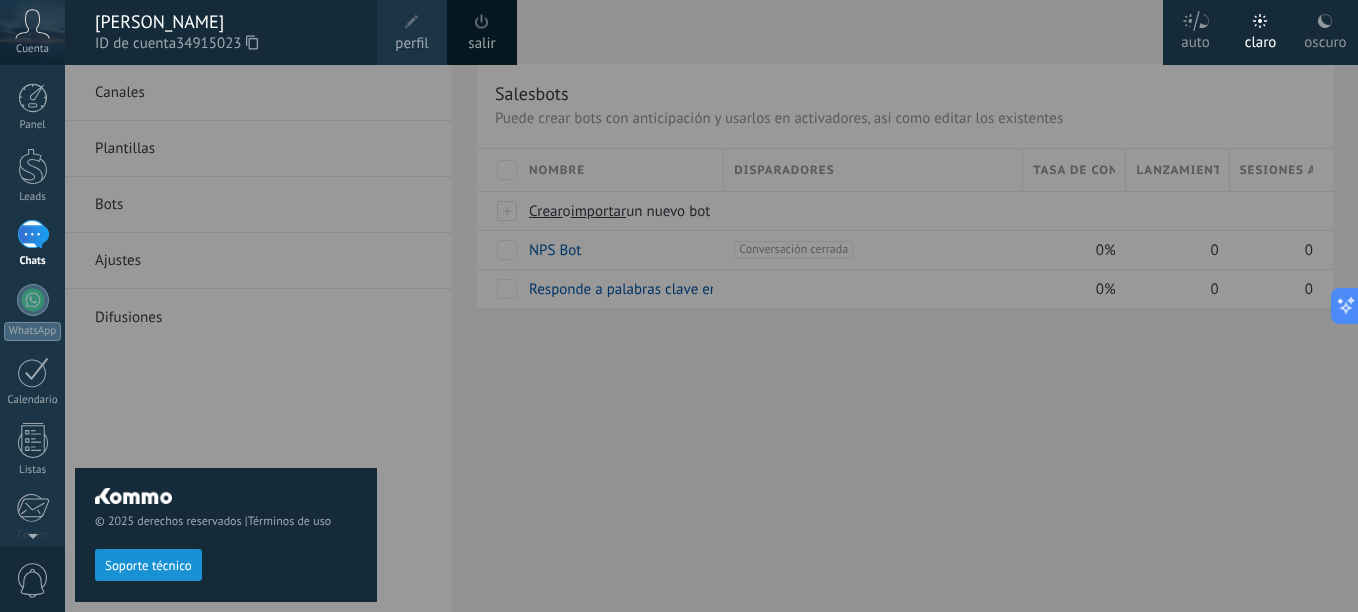 click on "©  2025  derechos reservados |  Términos de uso
Soporte técnico" at bounding box center [226, 338] 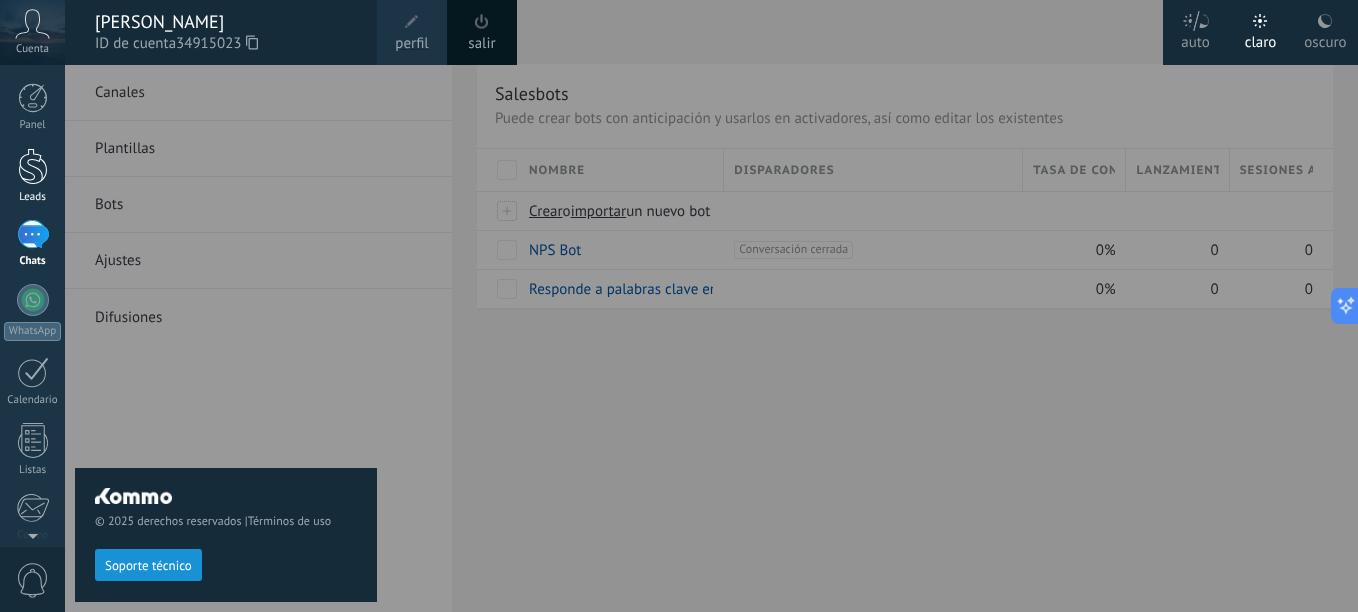 click at bounding box center (33, 166) 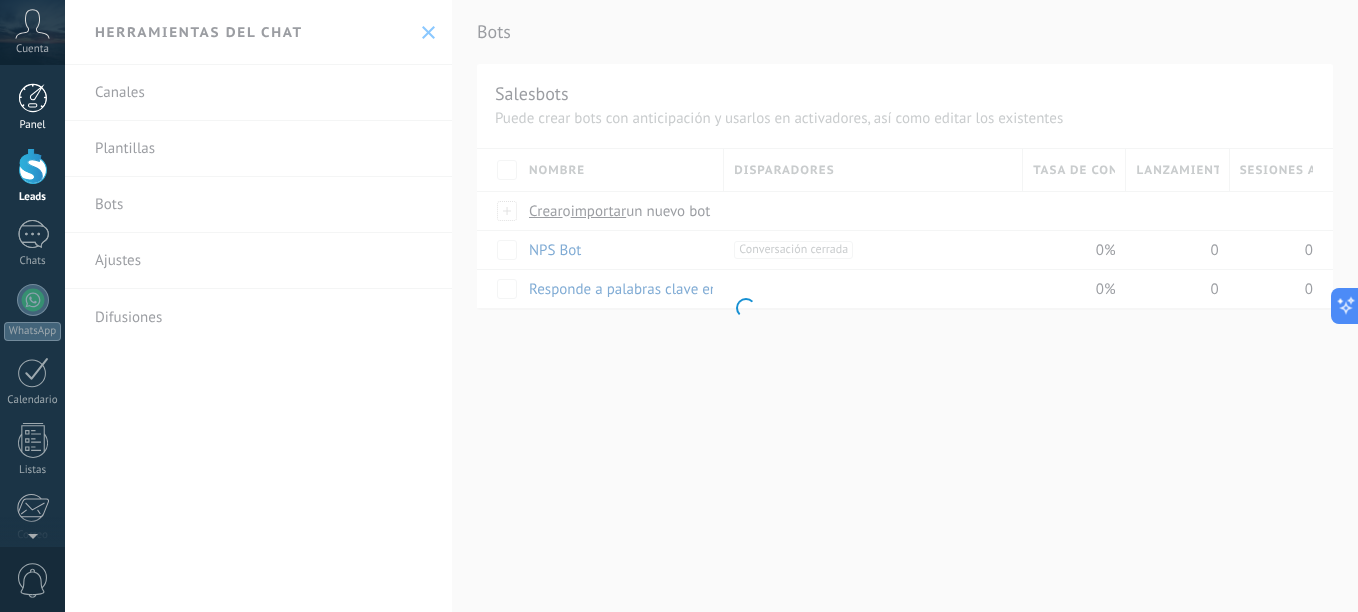 click at bounding box center [33, 98] 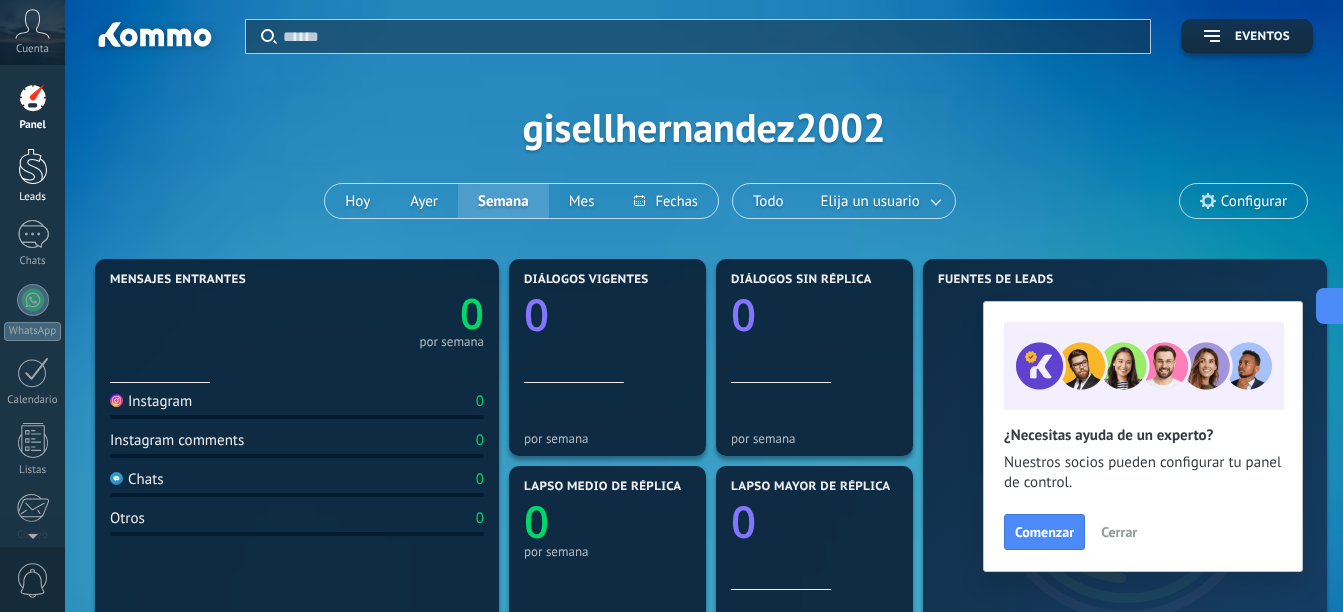 click at bounding box center (33, 166) 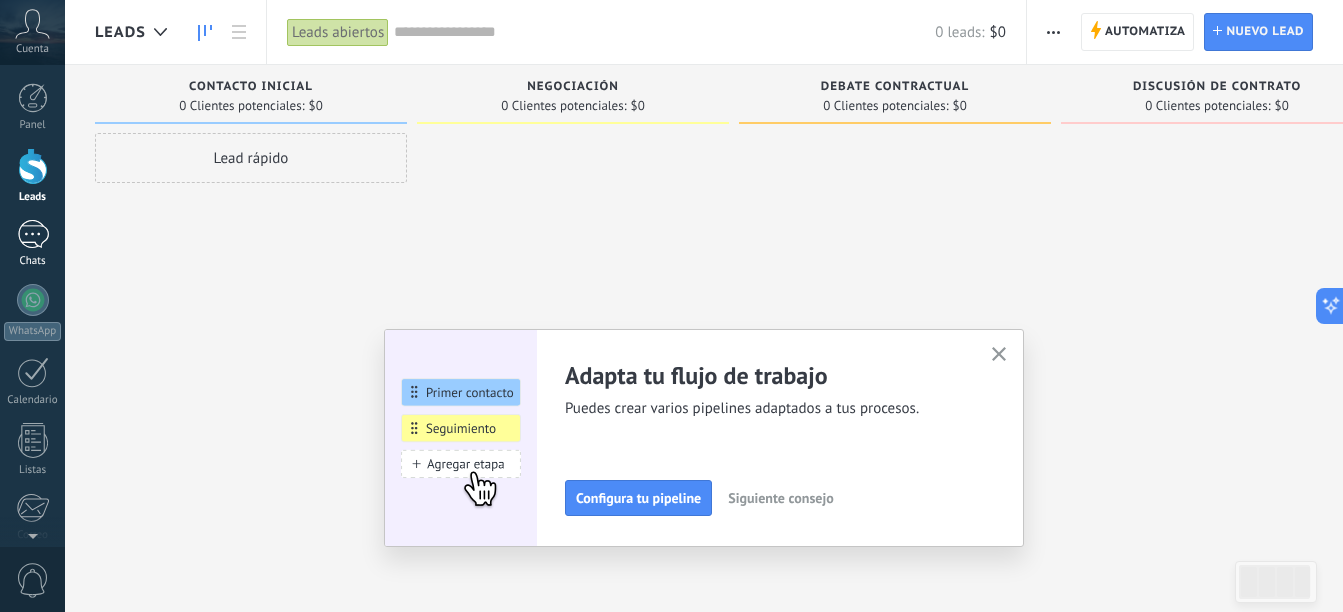 click on "Chats" at bounding box center (33, 261) 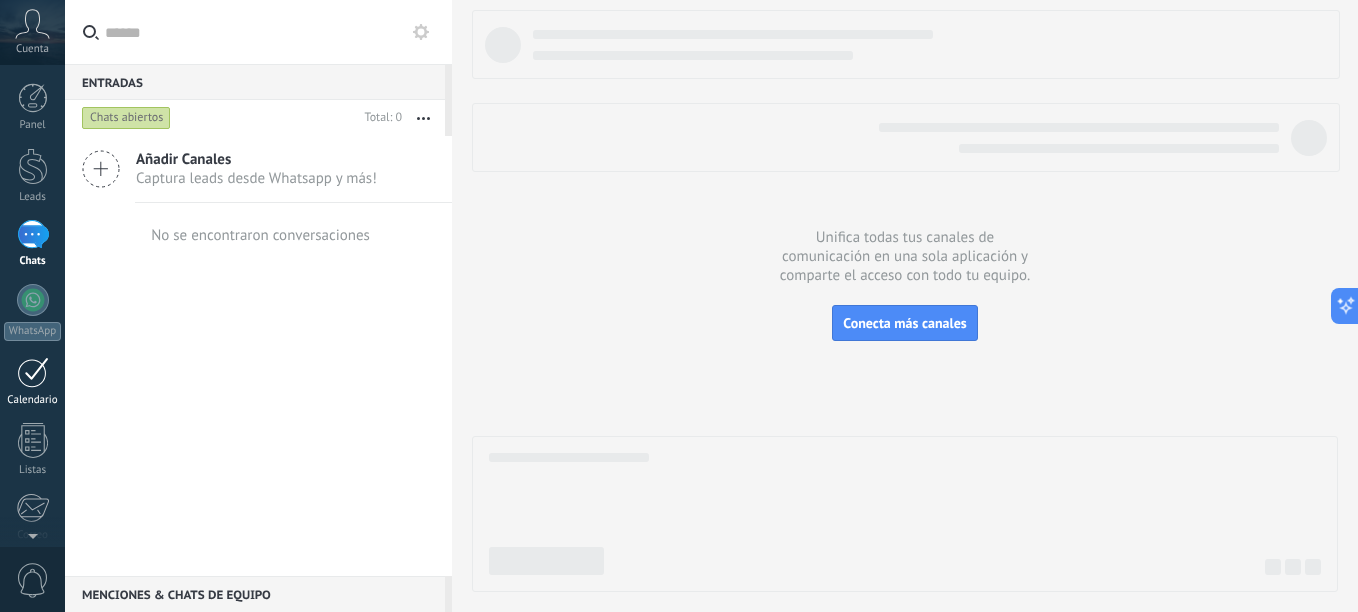 click at bounding box center [33, 372] 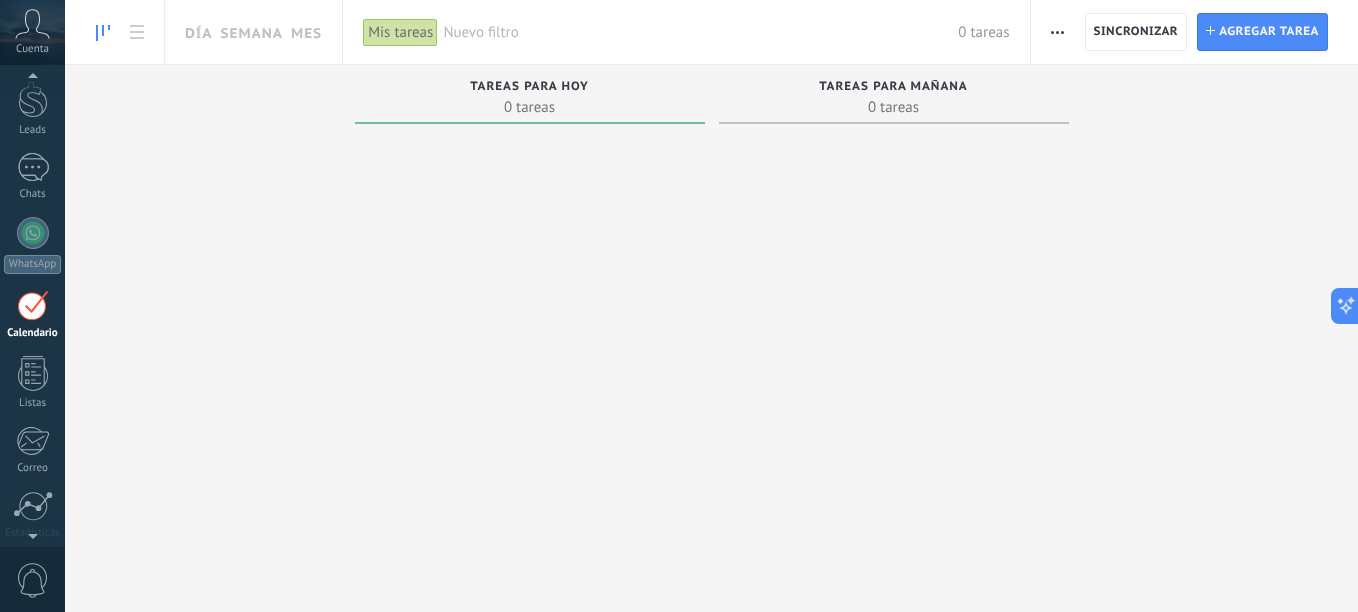 scroll, scrollTop: 58, scrollLeft: 0, axis: vertical 